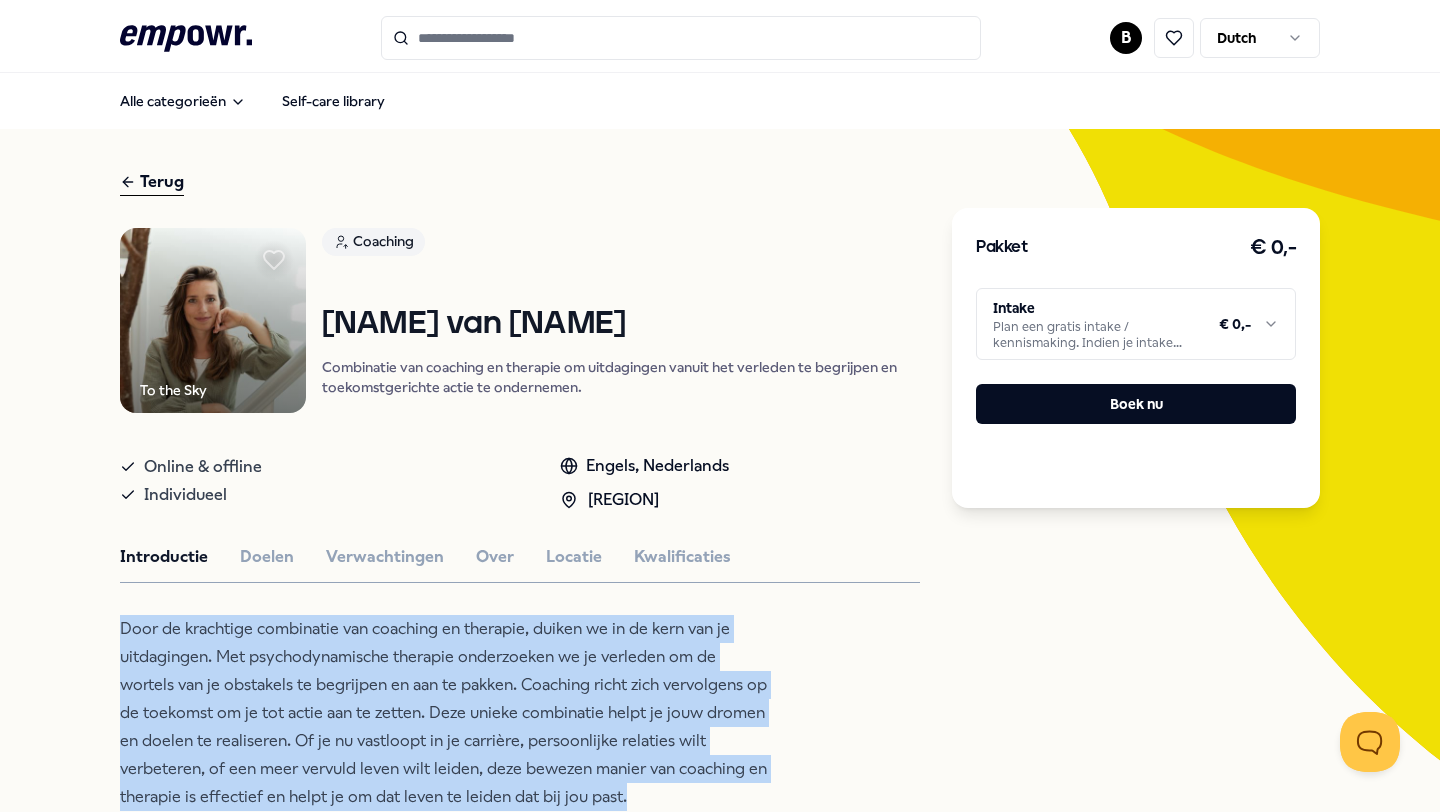scroll, scrollTop: 0, scrollLeft: 0, axis: both 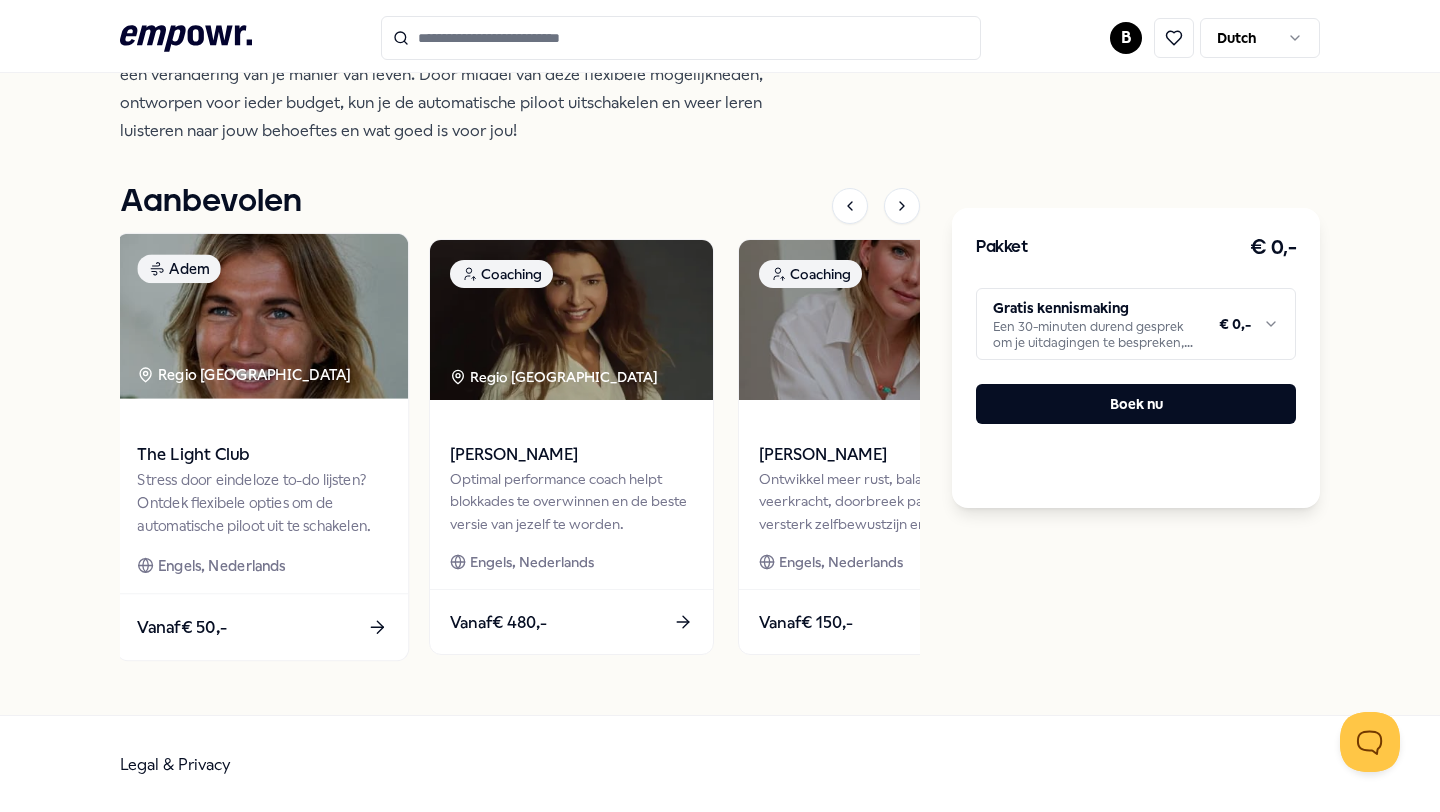 click on "Stress door eindeloze to-do lijsten? Ontdek flexibele opties om de automatische
piloot uit te schakelen." at bounding box center (262, 502) 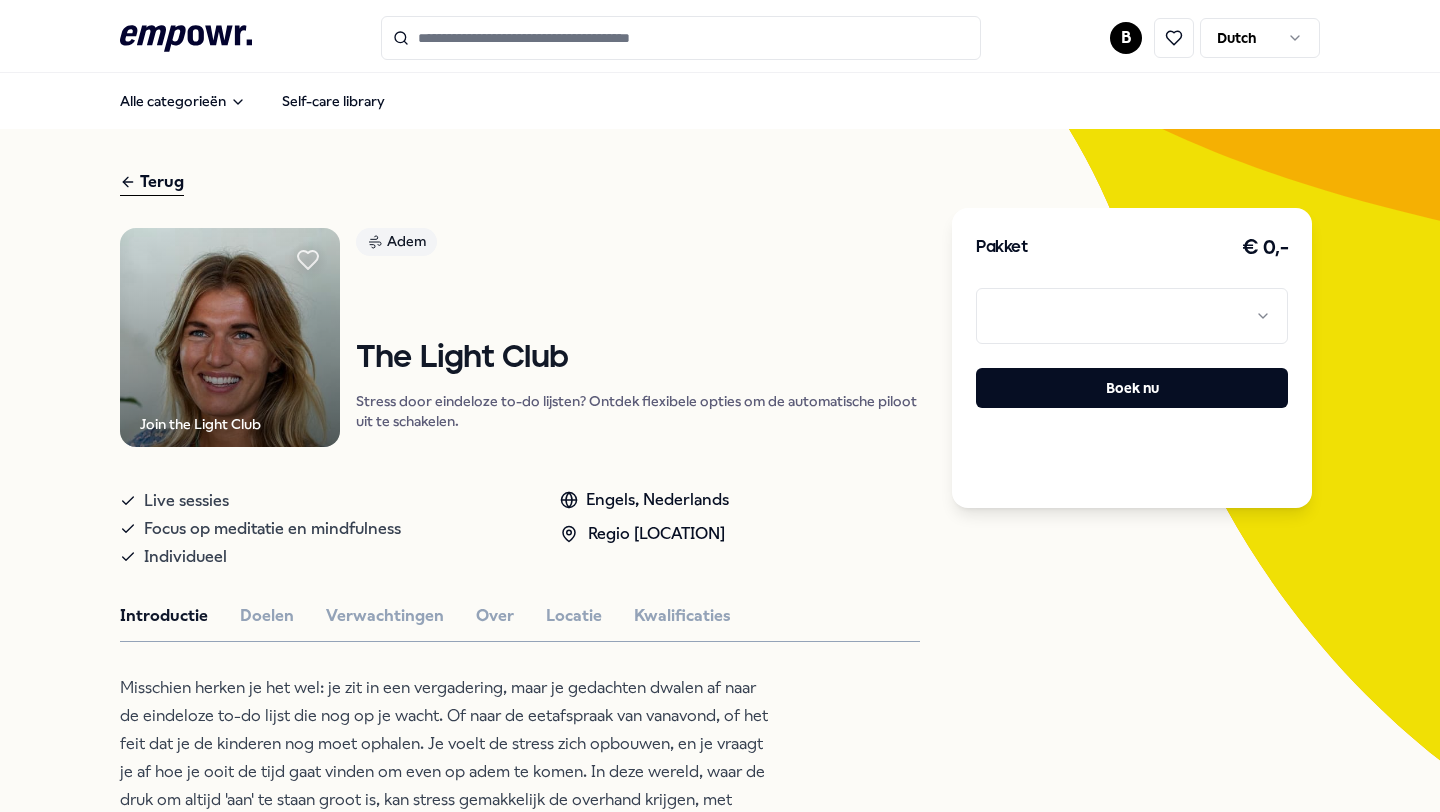 scroll, scrollTop: 0, scrollLeft: 0, axis: both 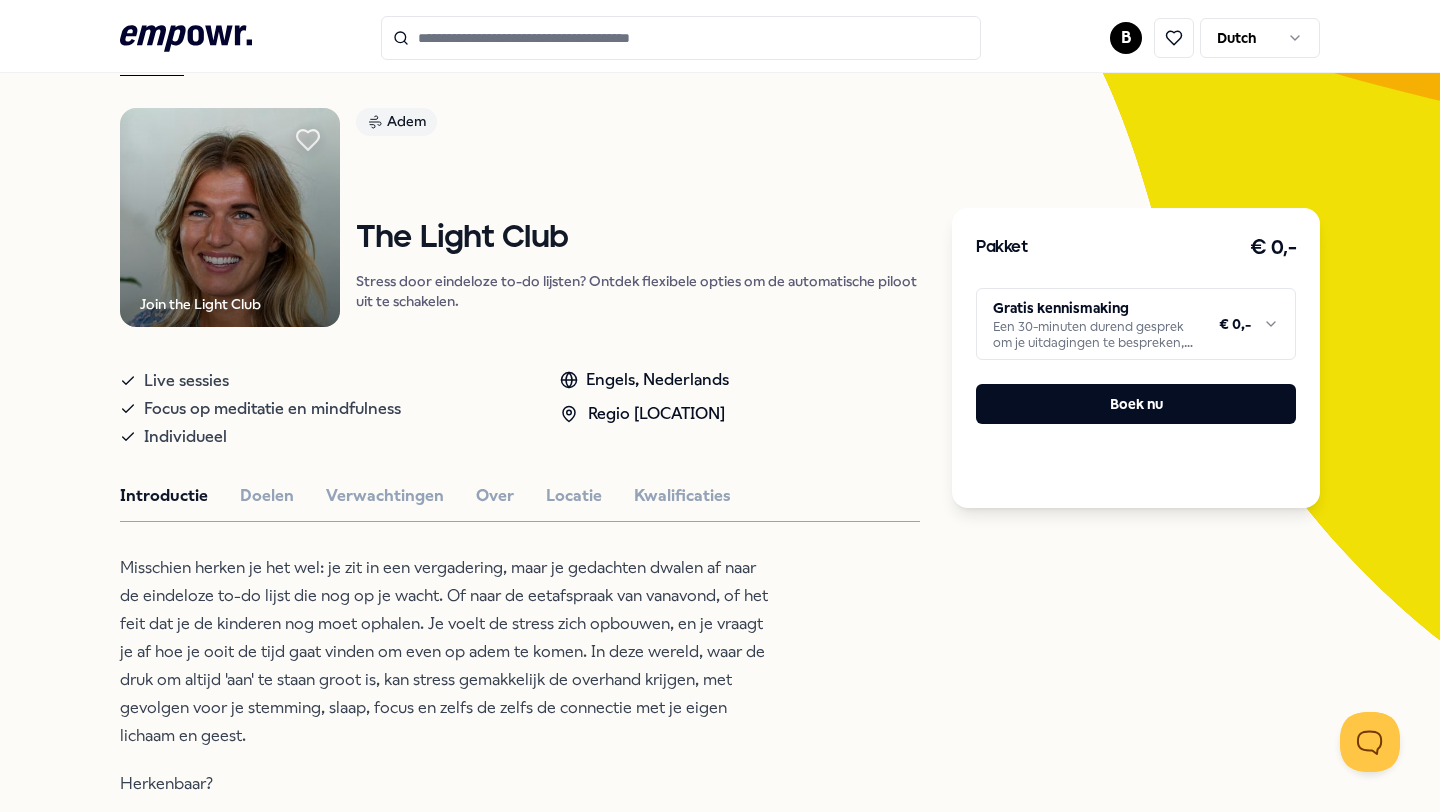 click 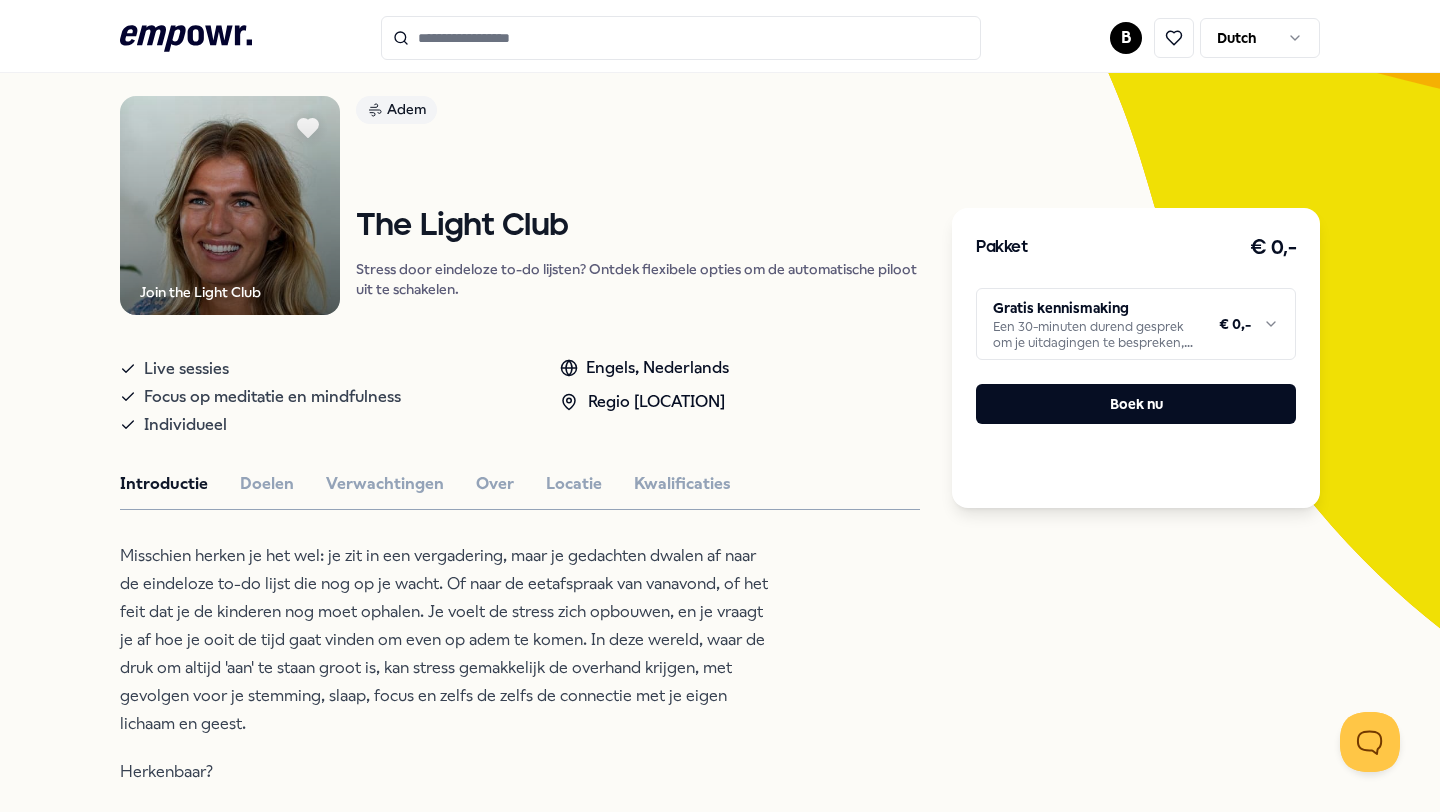 scroll, scrollTop: 0, scrollLeft: 0, axis: both 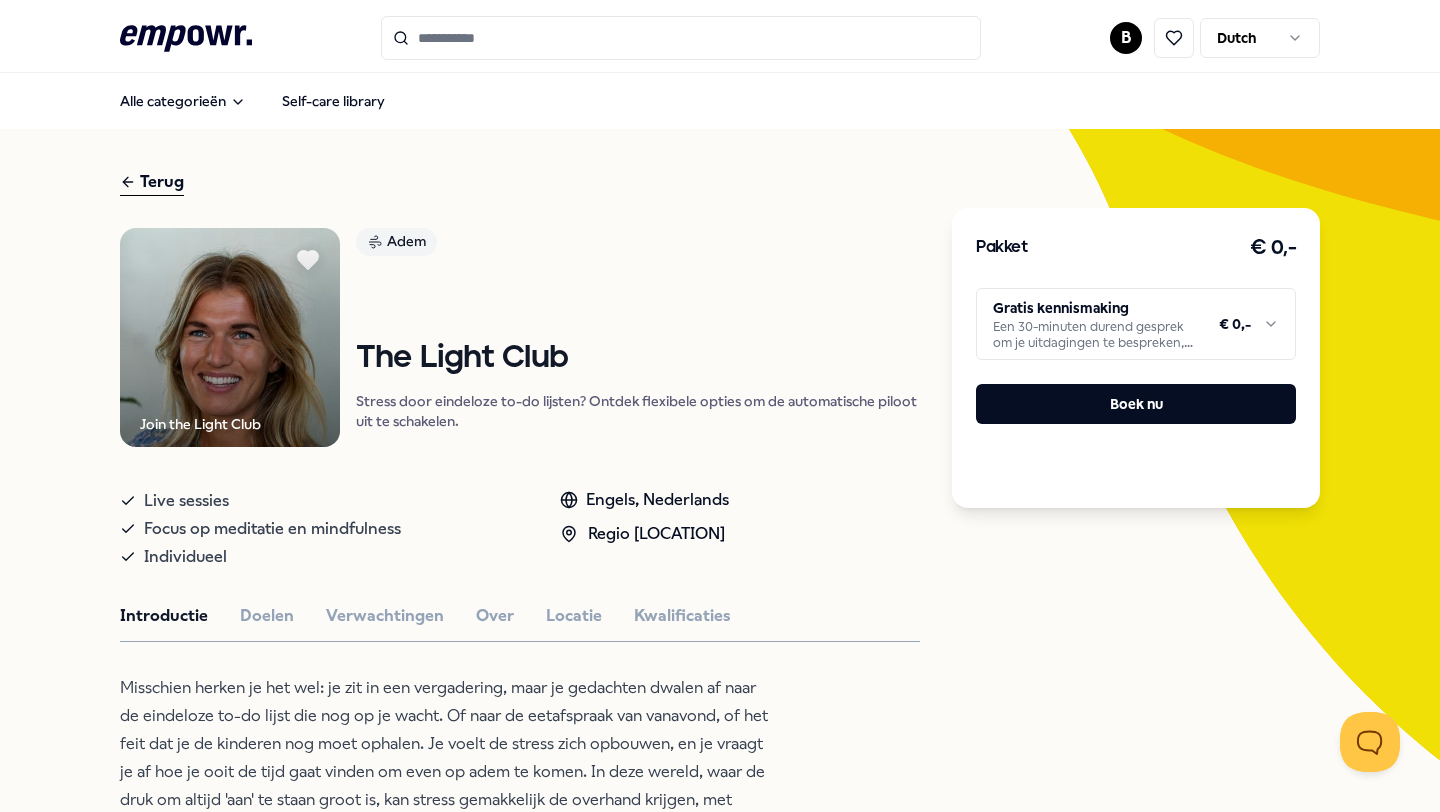 click at bounding box center (681, 38) 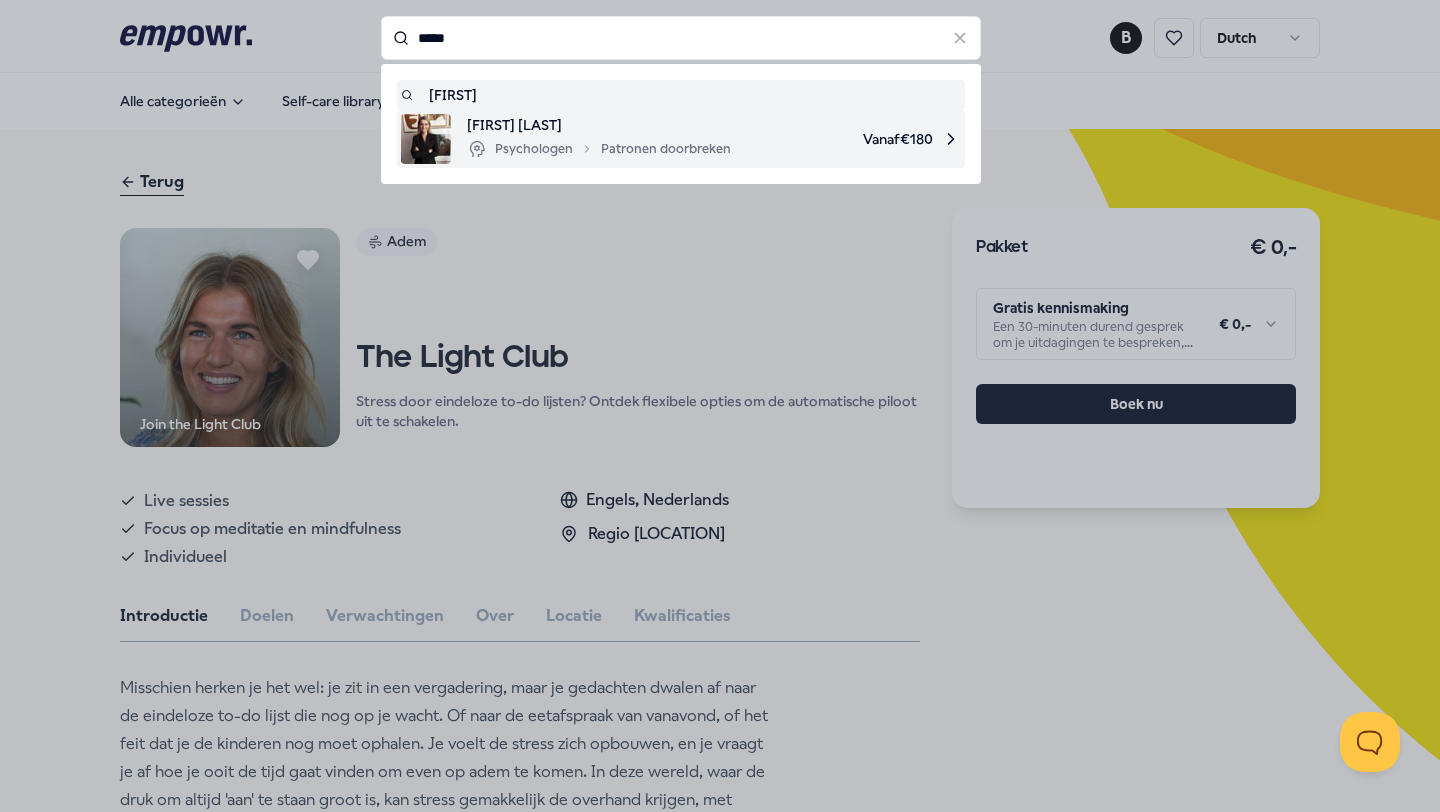 click on "[FIRST] [LAST]" at bounding box center (599, 125) 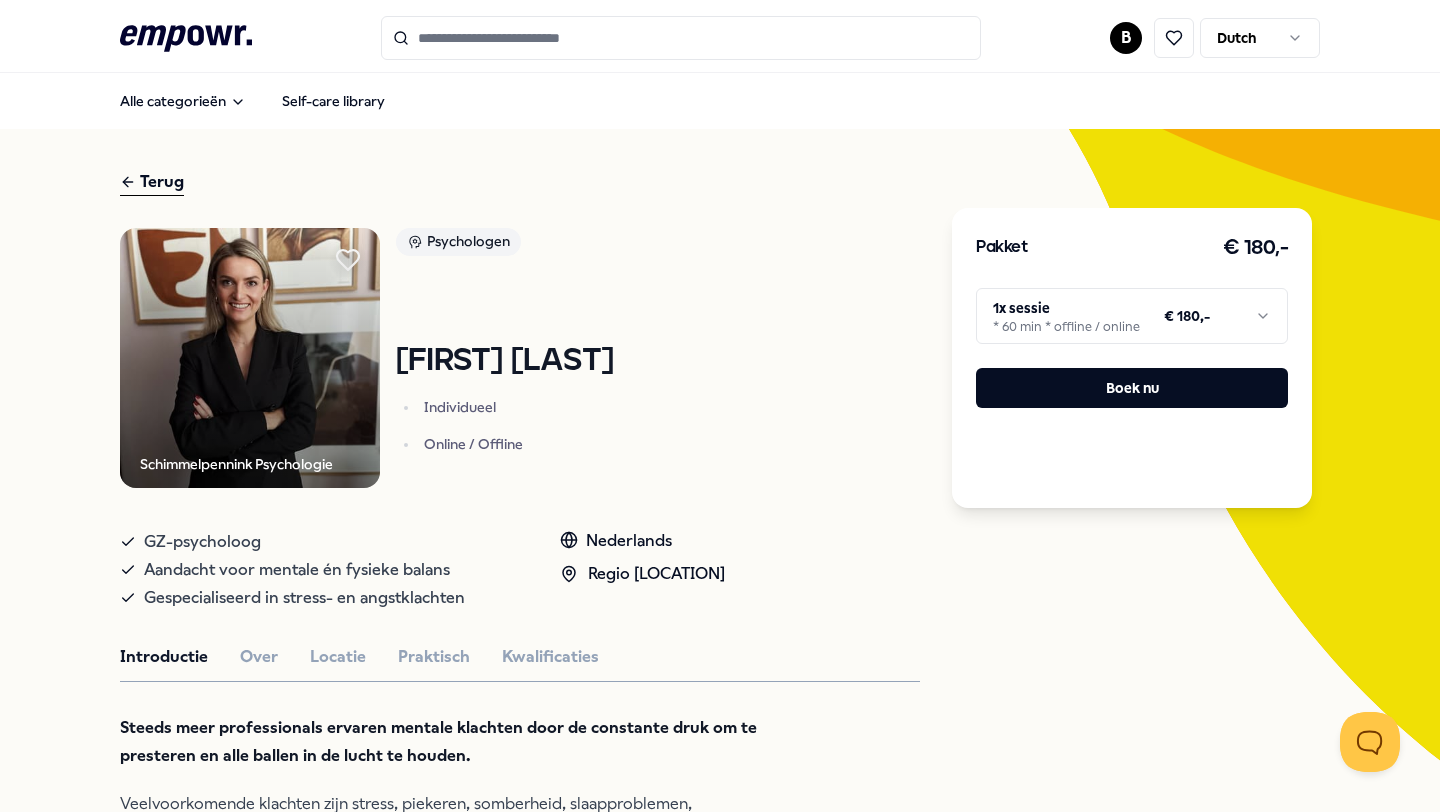 click 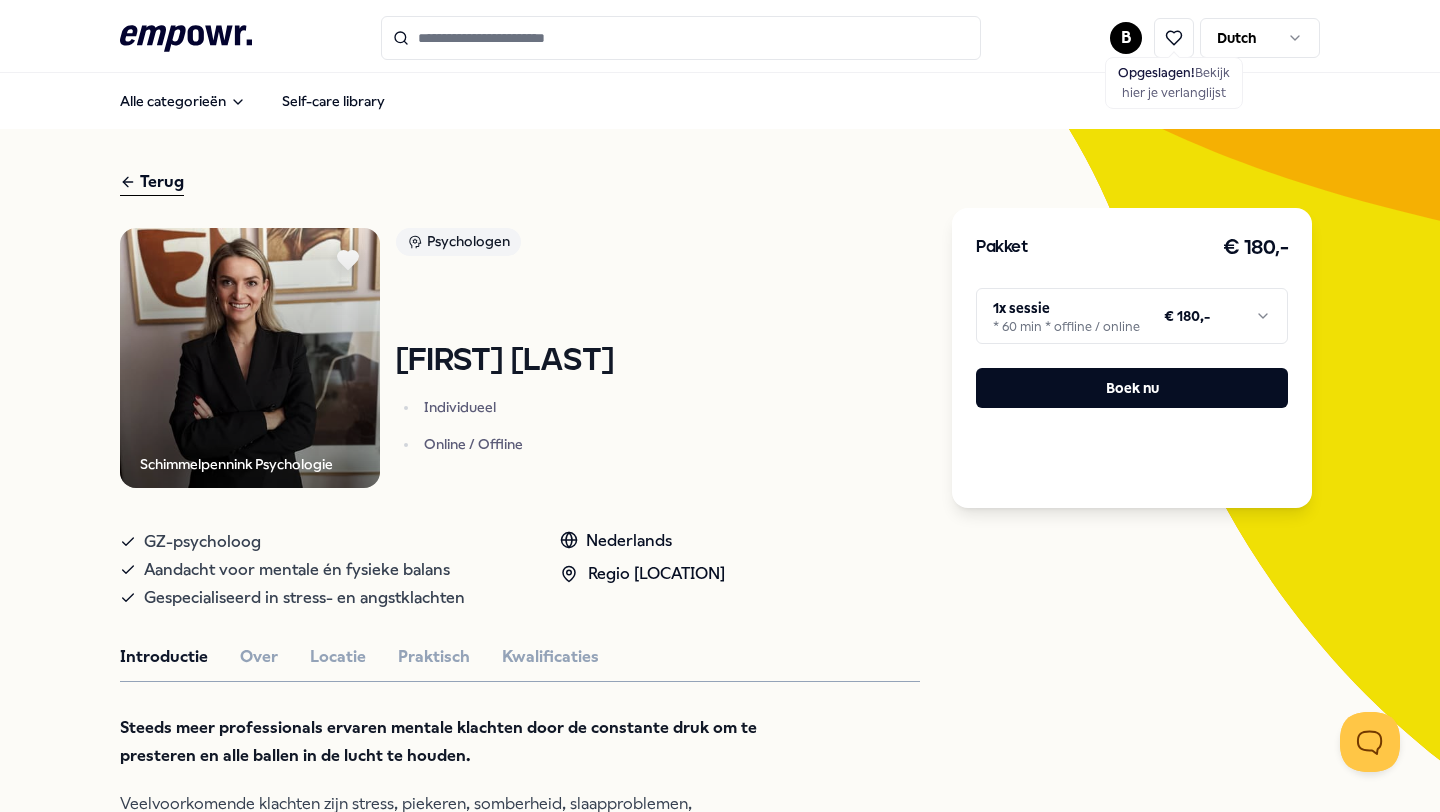 click at bounding box center (681, 38) 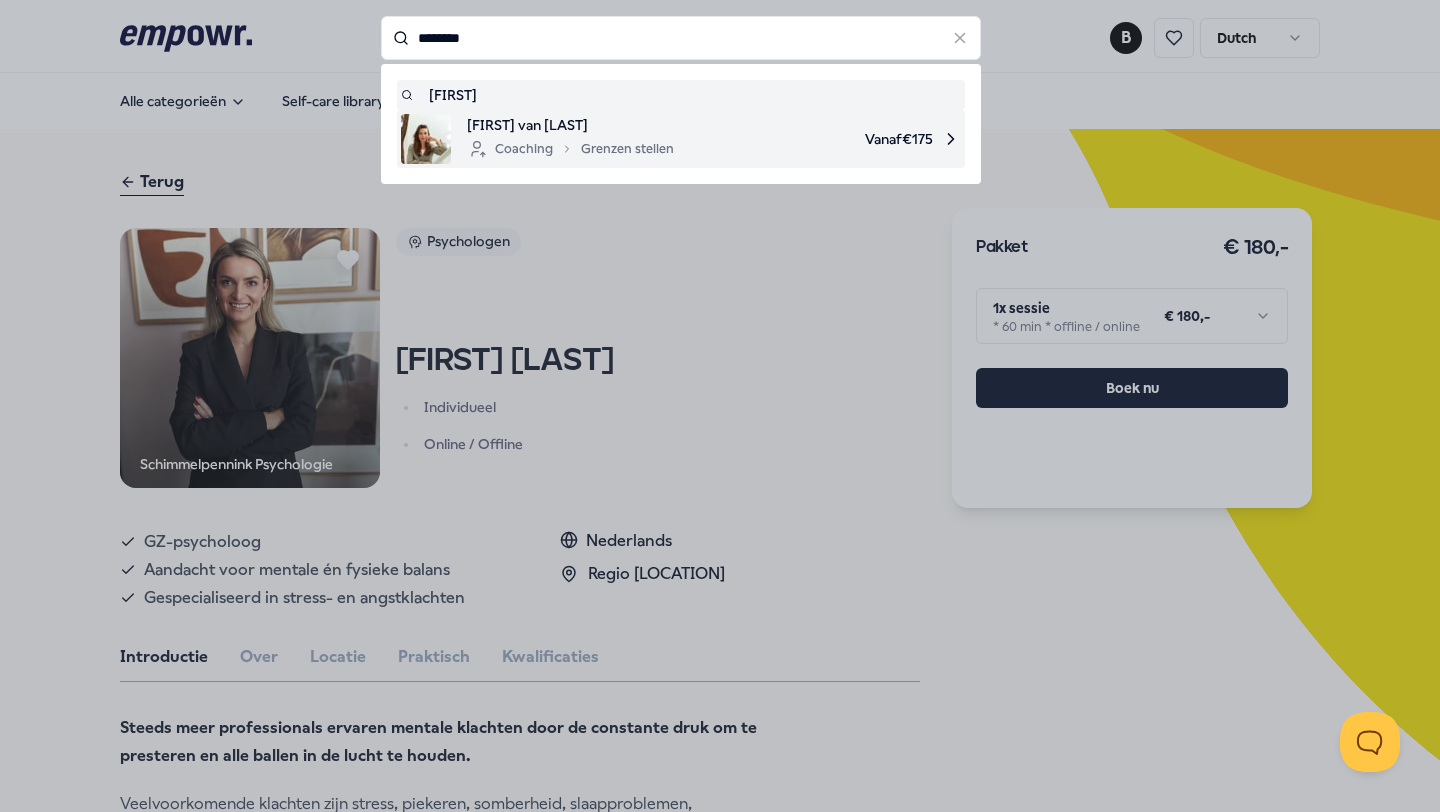 click on "[FIRST] [LAST]" at bounding box center [570, 125] 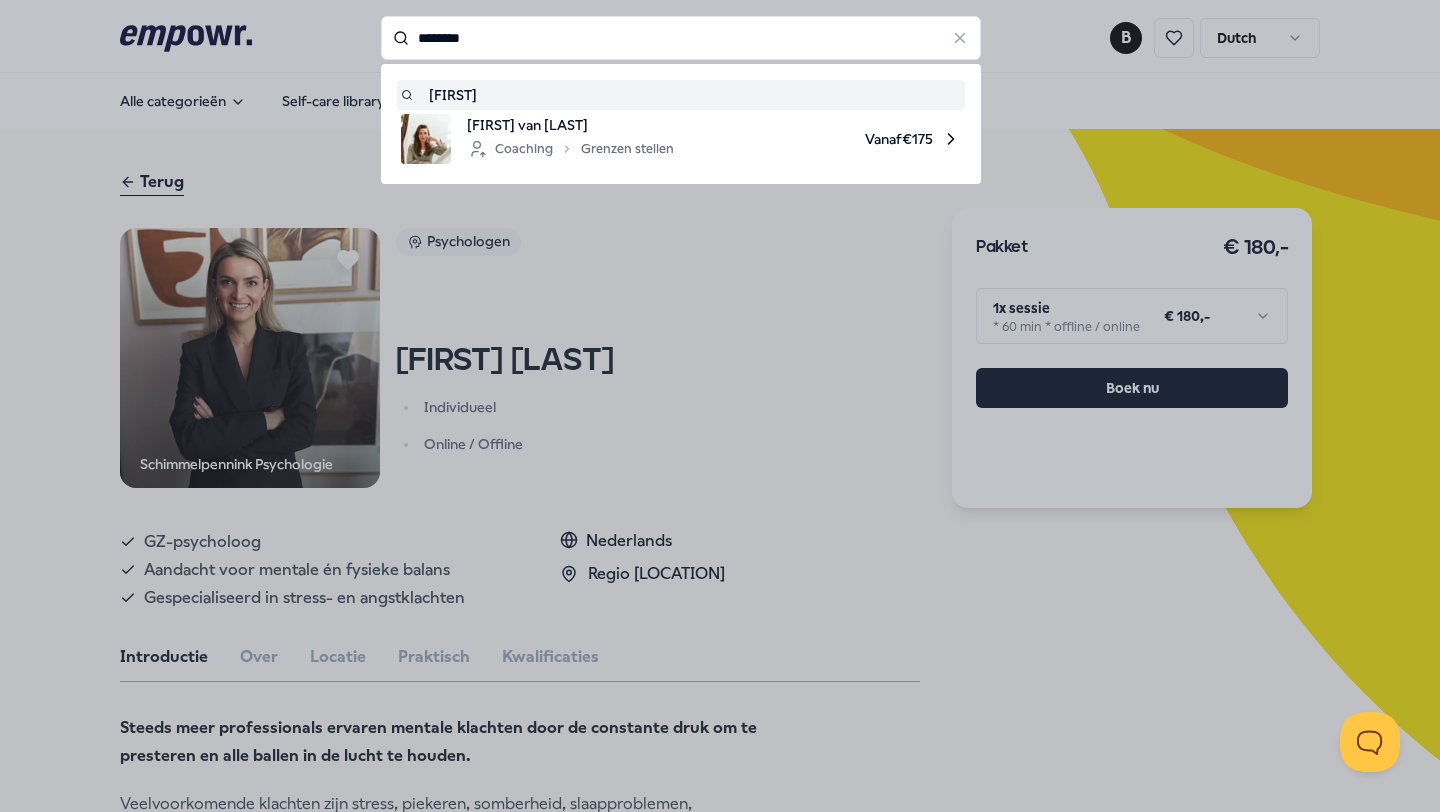 type 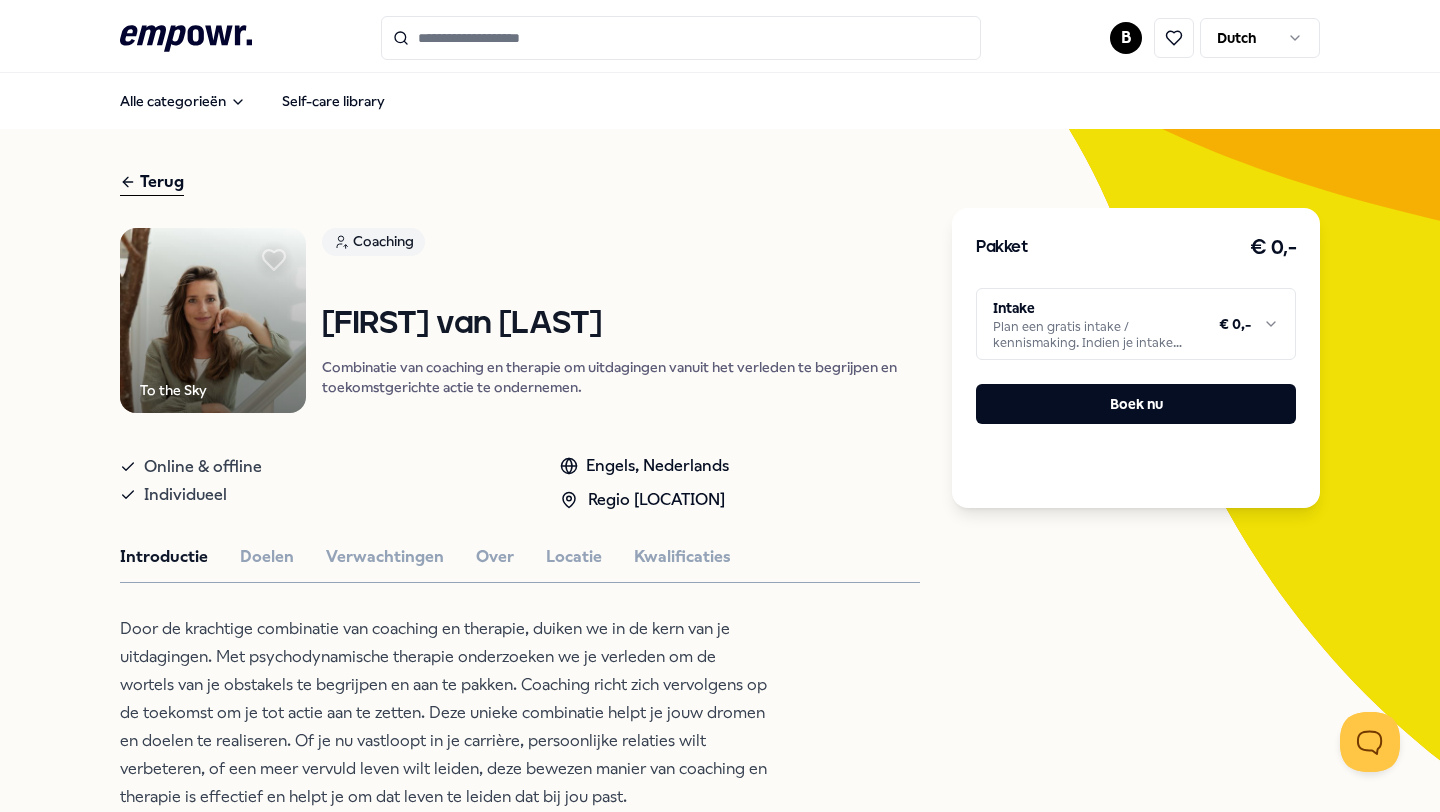 click 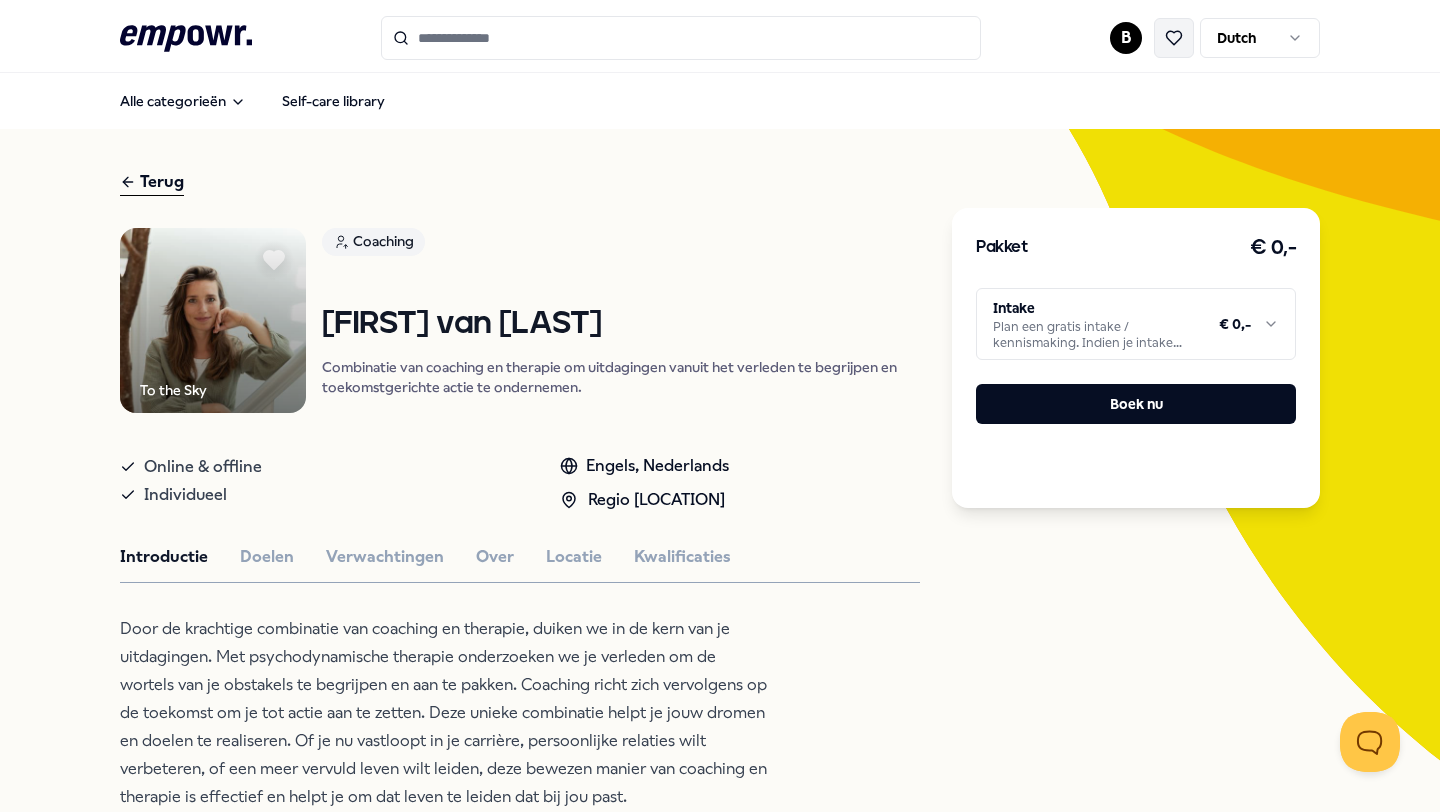 click 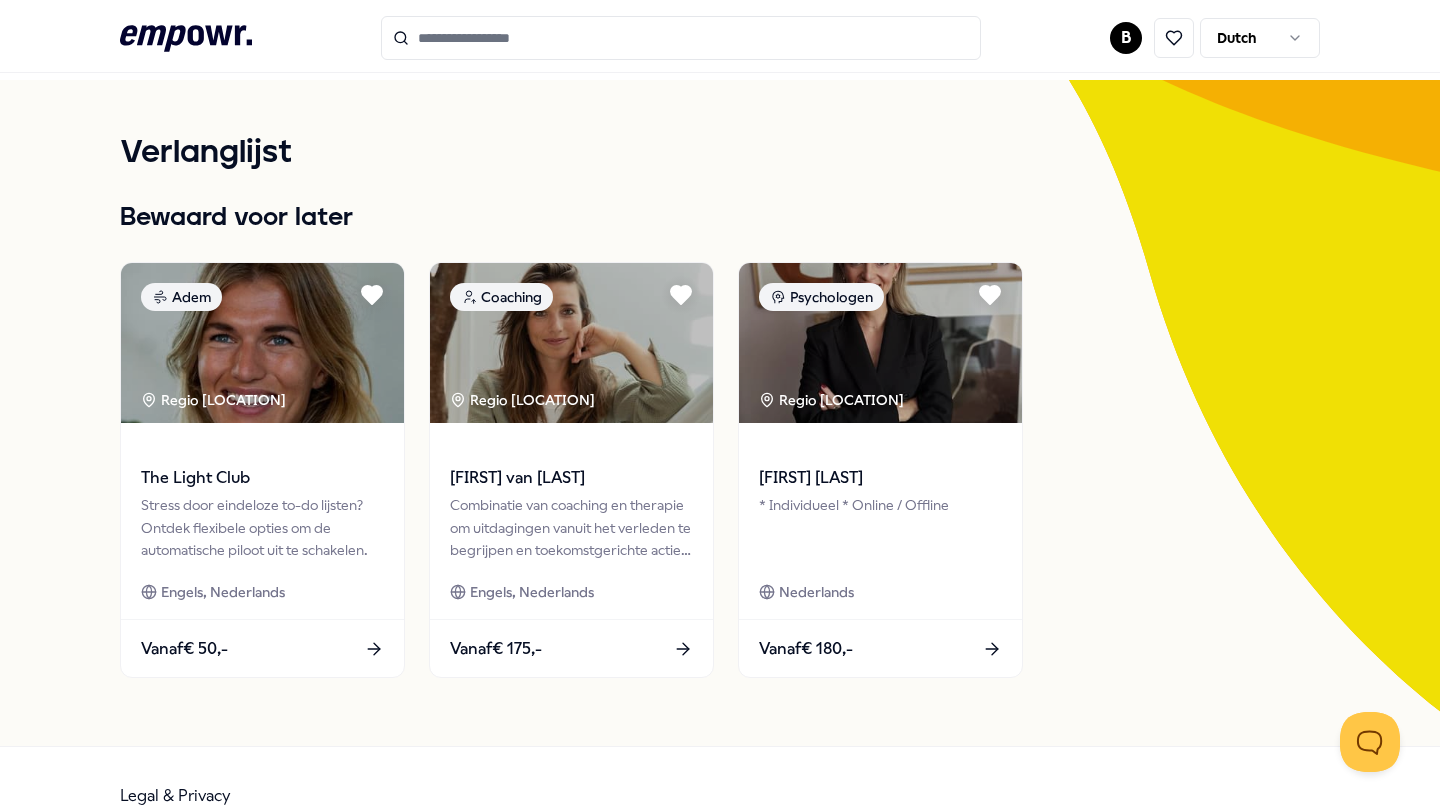 scroll, scrollTop: 0, scrollLeft: 0, axis: both 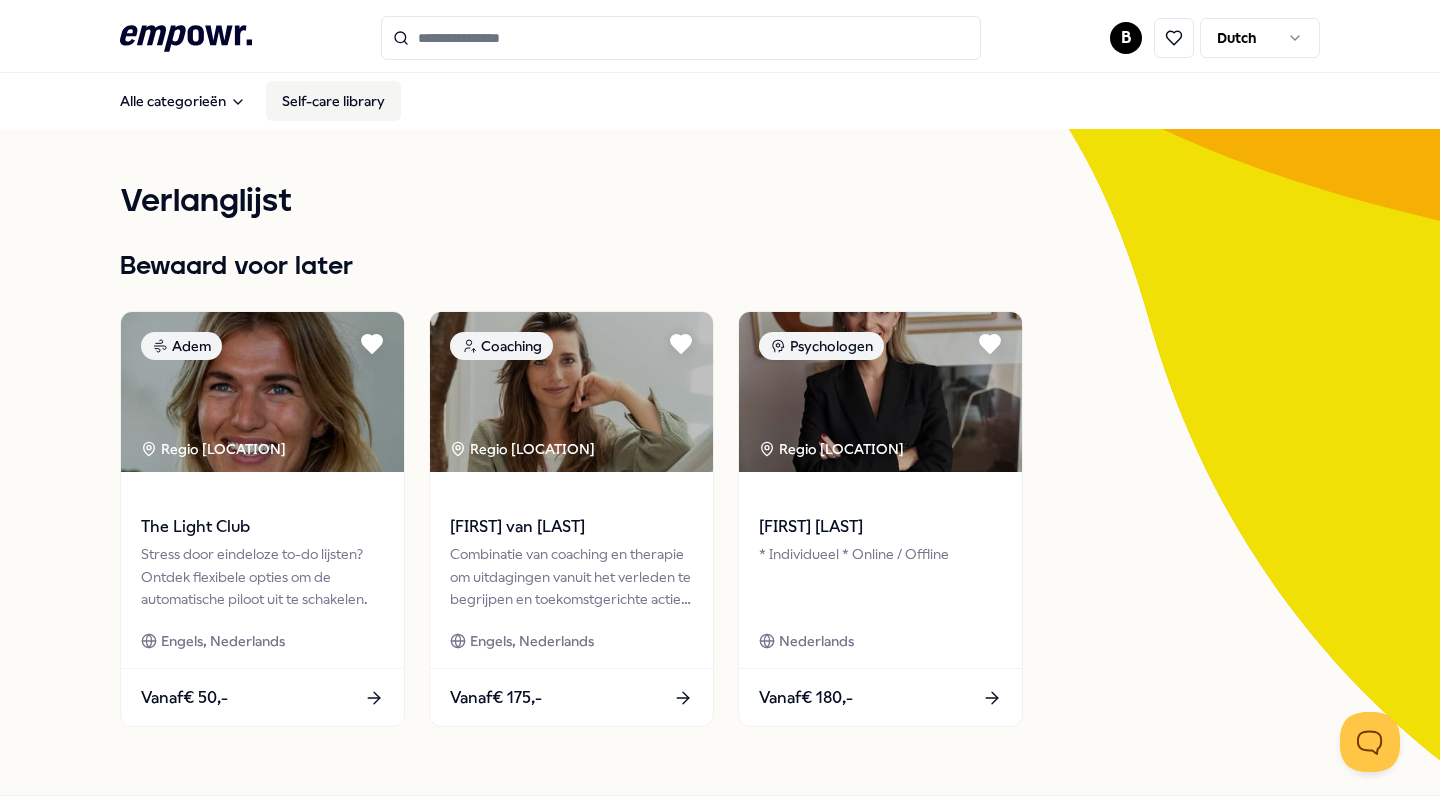 click on "Self-care library" at bounding box center [333, 101] 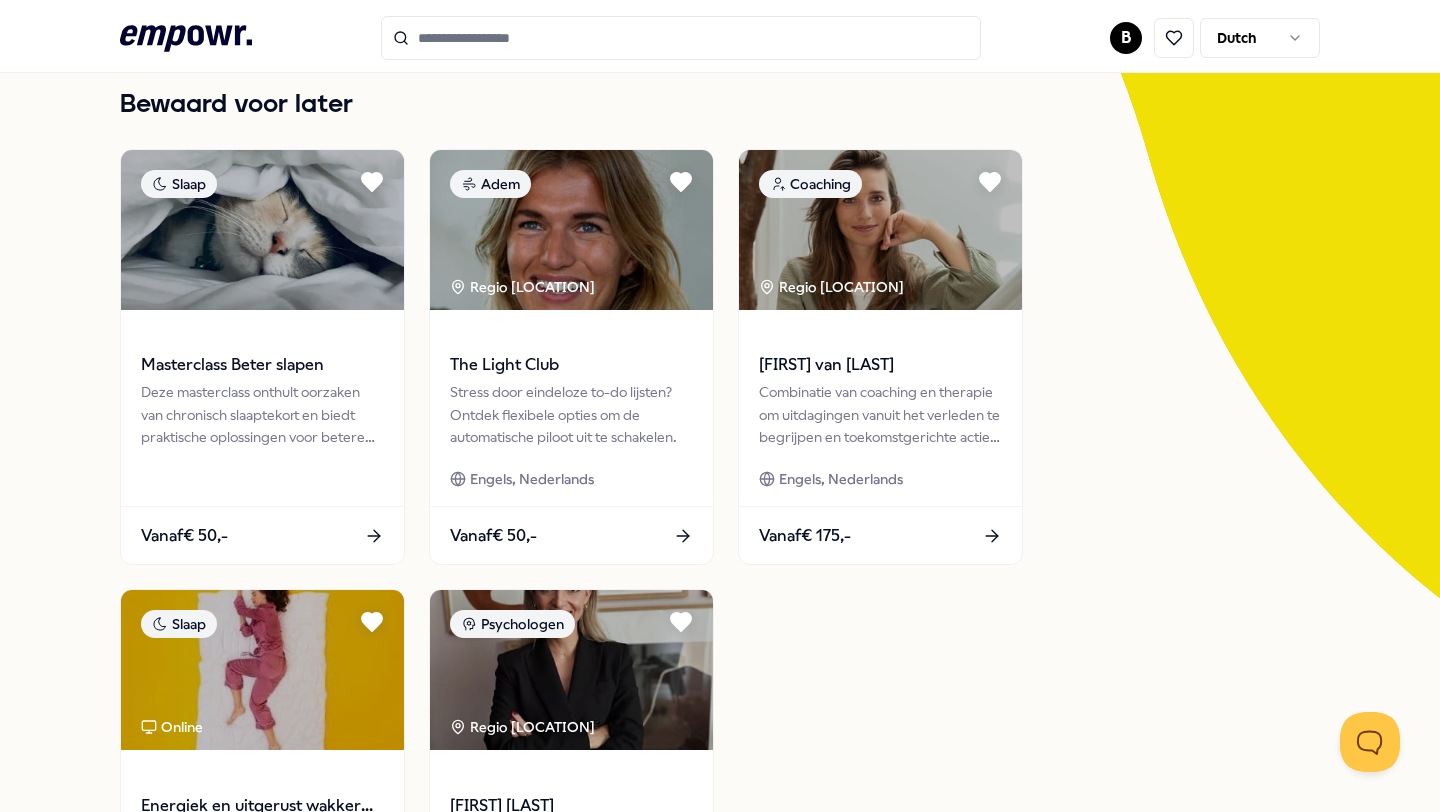 scroll, scrollTop: 0, scrollLeft: 0, axis: both 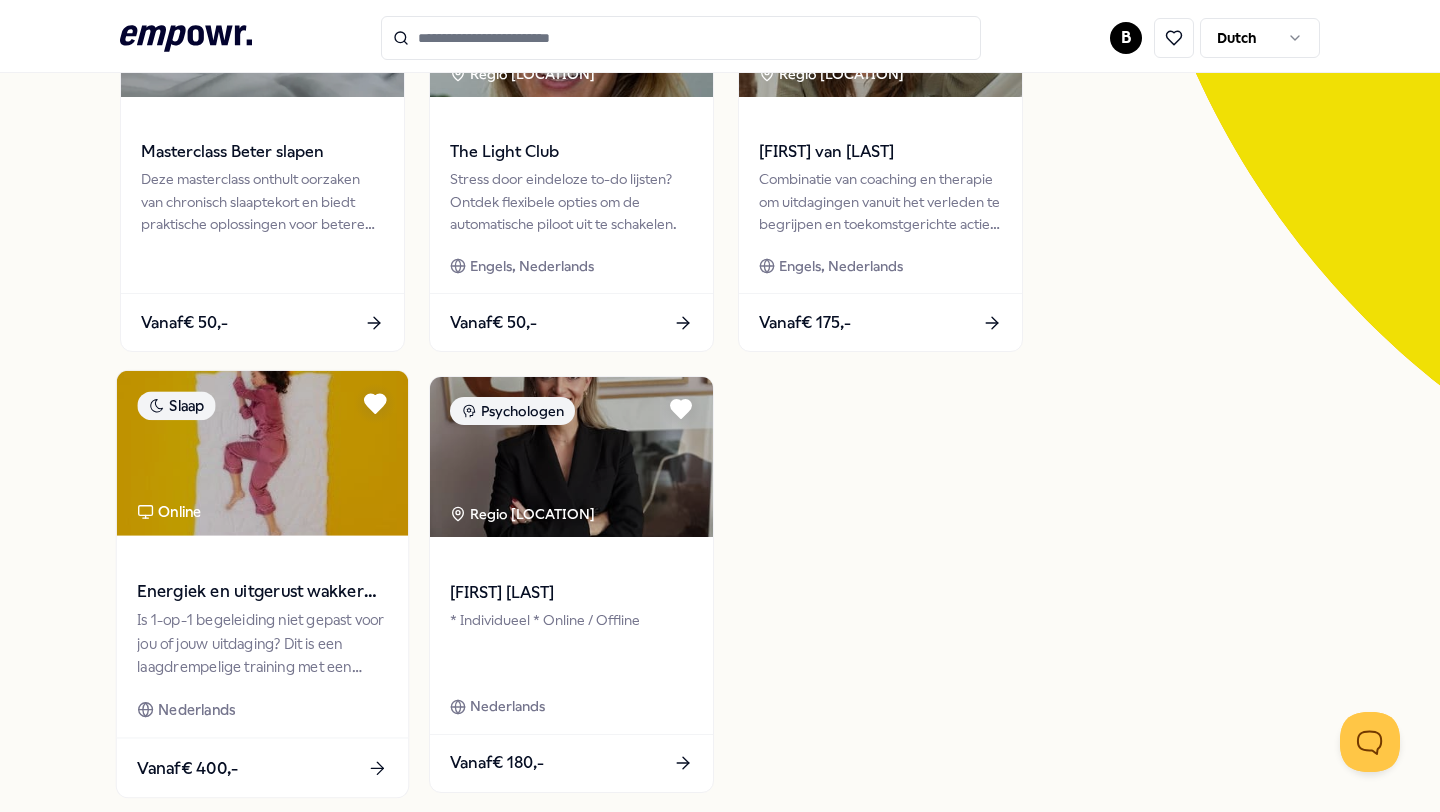 click at bounding box center (262, 453) 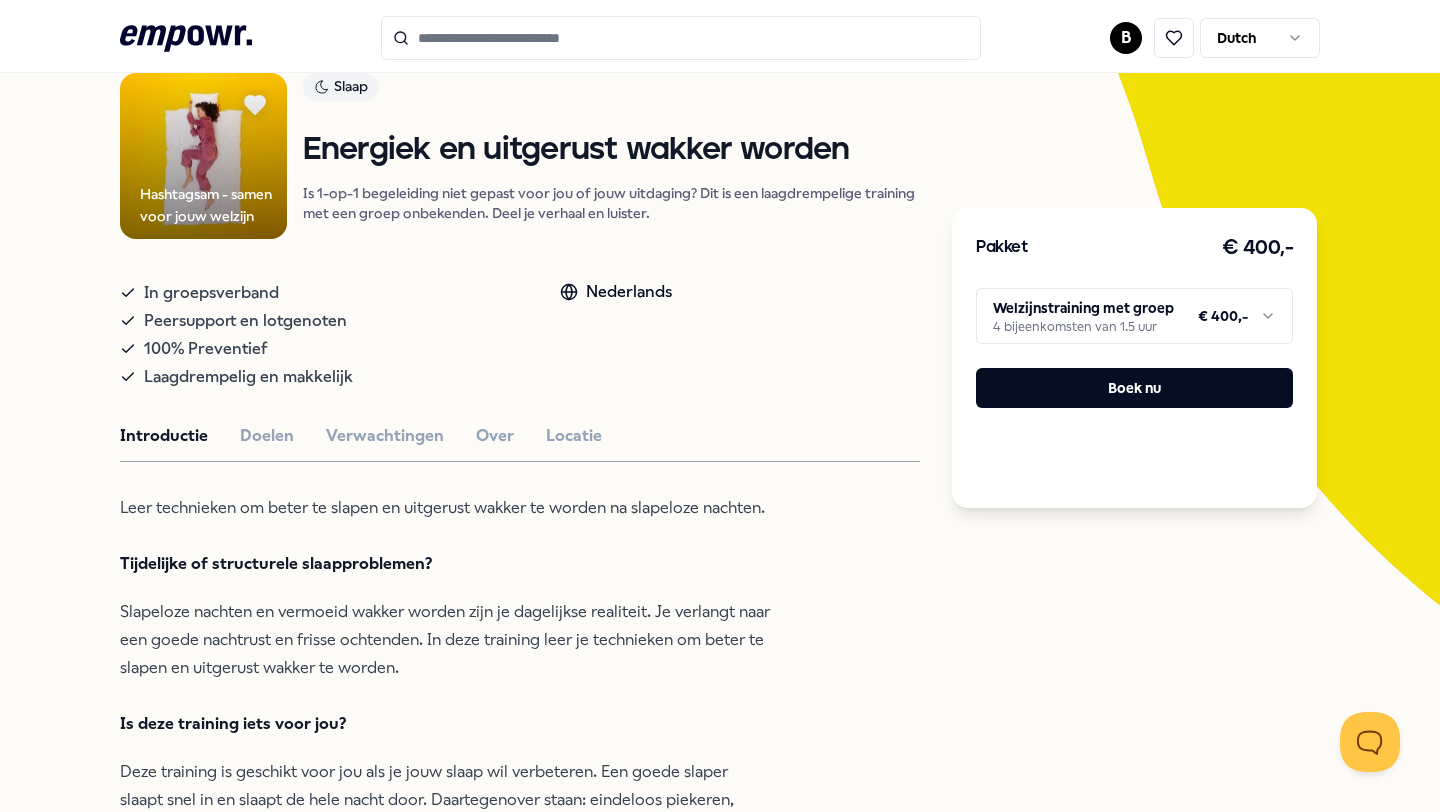 scroll, scrollTop: 140, scrollLeft: 0, axis: vertical 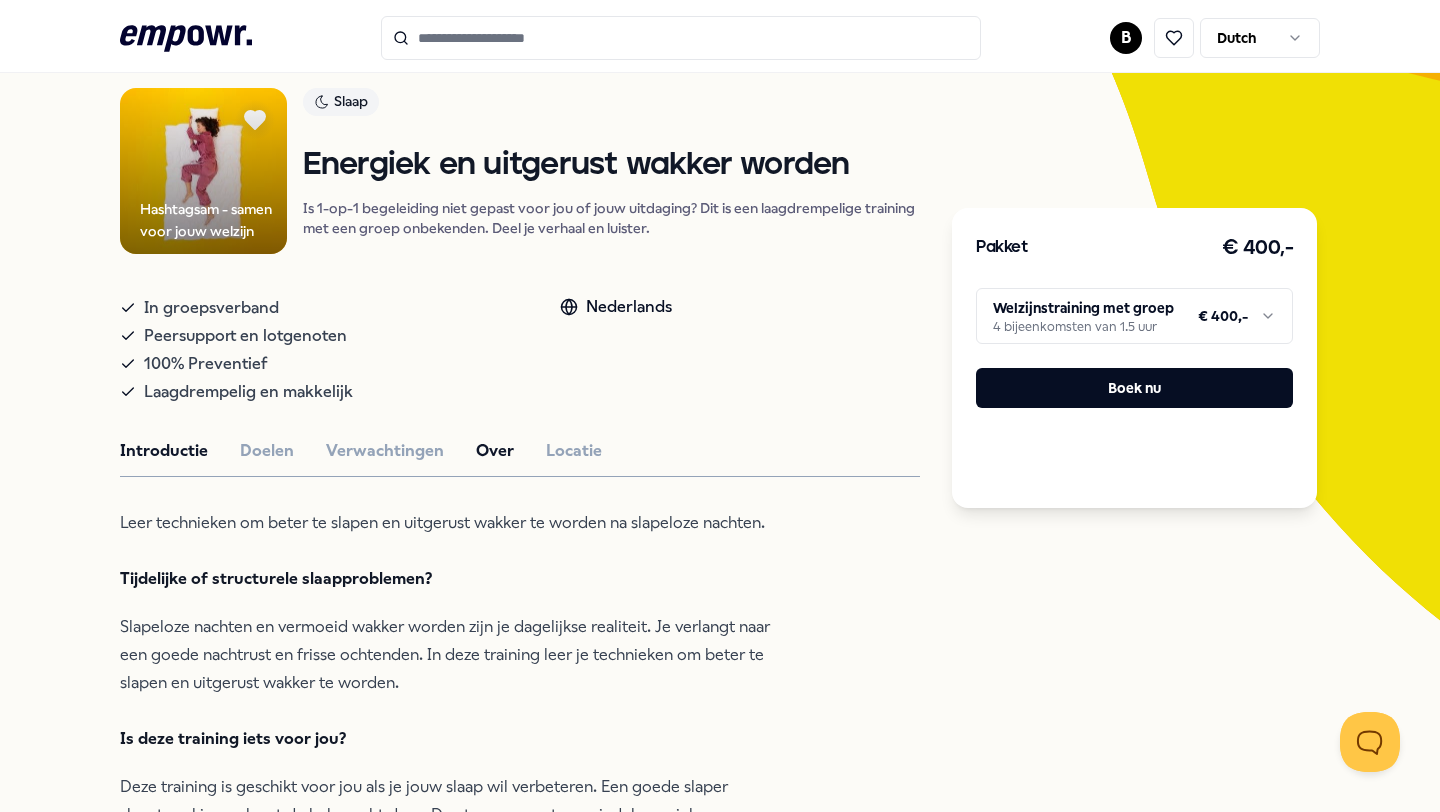 click on "Over" at bounding box center (495, 451) 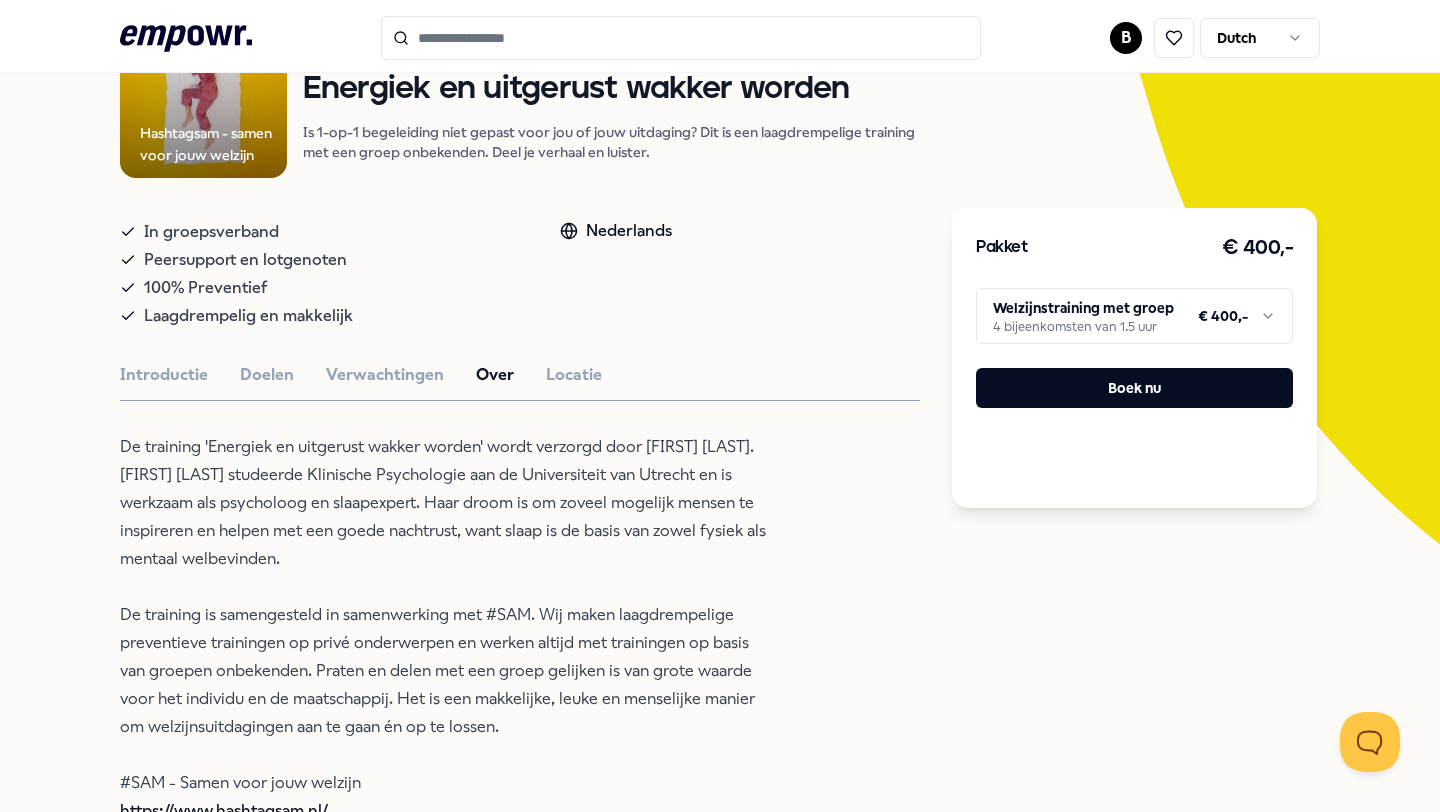 scroll, scrollTop: 215, scrollLeft: 0, axis: vertical 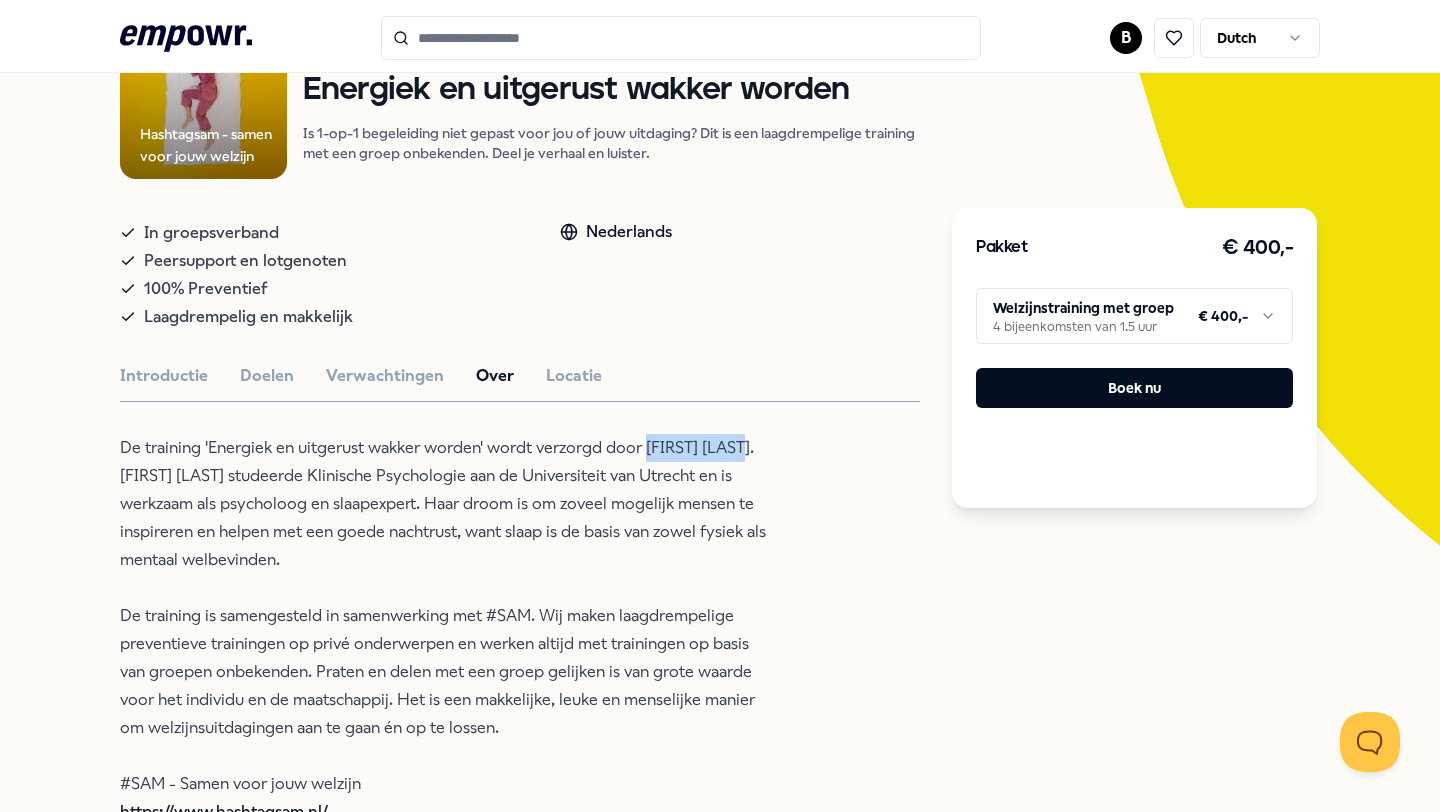 drag, startPoint x: 645, startPoint y: 449, endPoint x: 749, endPoint y: 451, distance: 104.019226 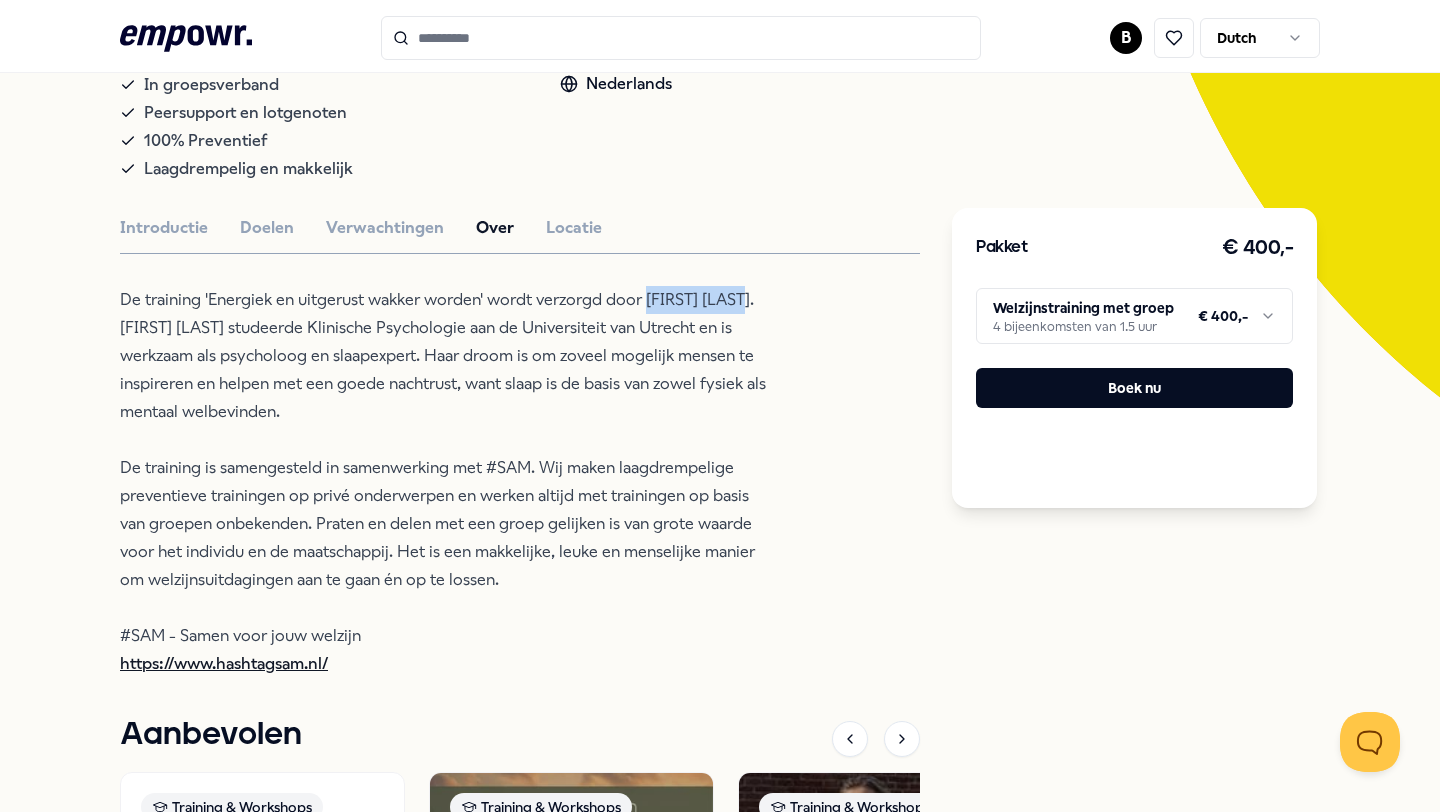 scroll, scrollTop: 364, scrollLeft: 0, axis: vertical 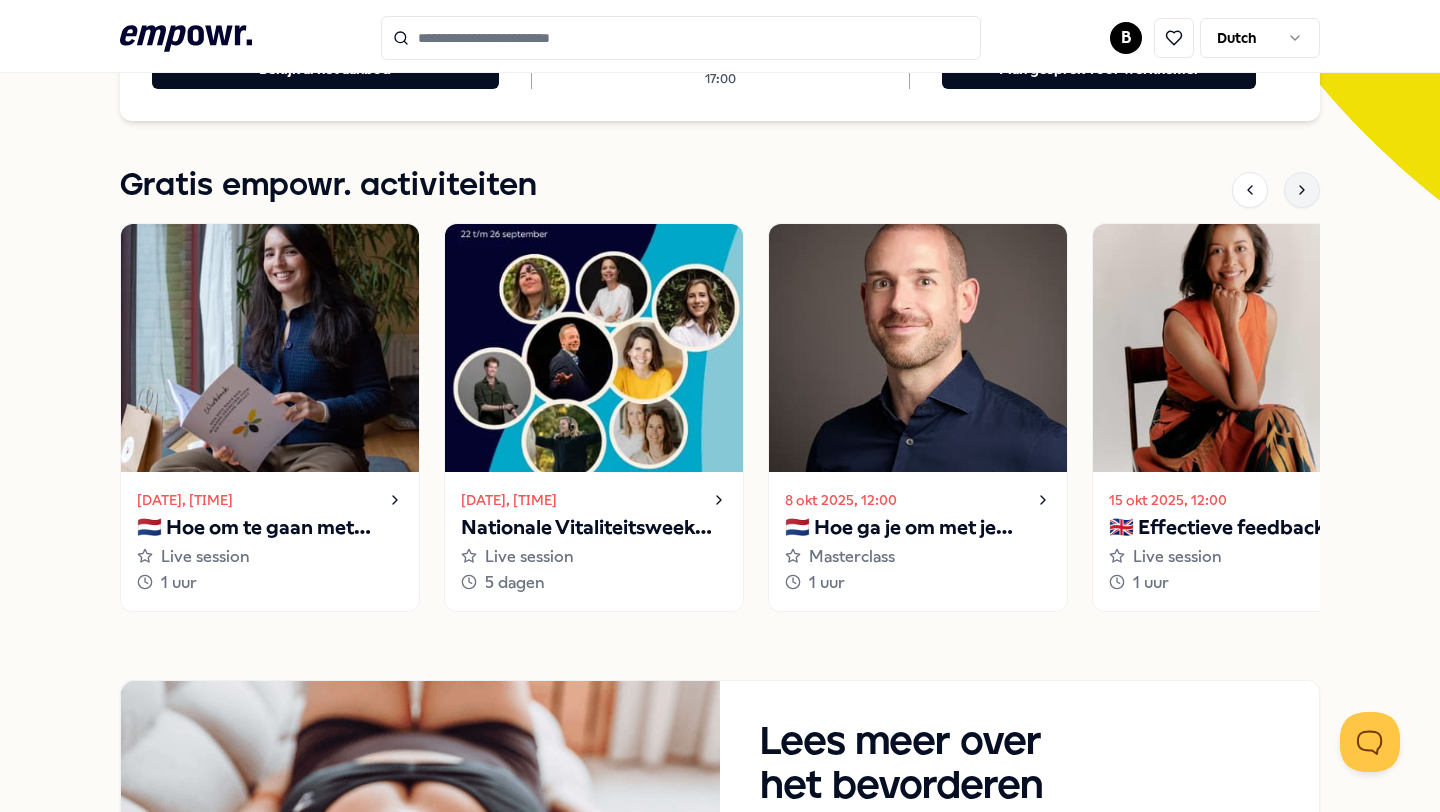 click 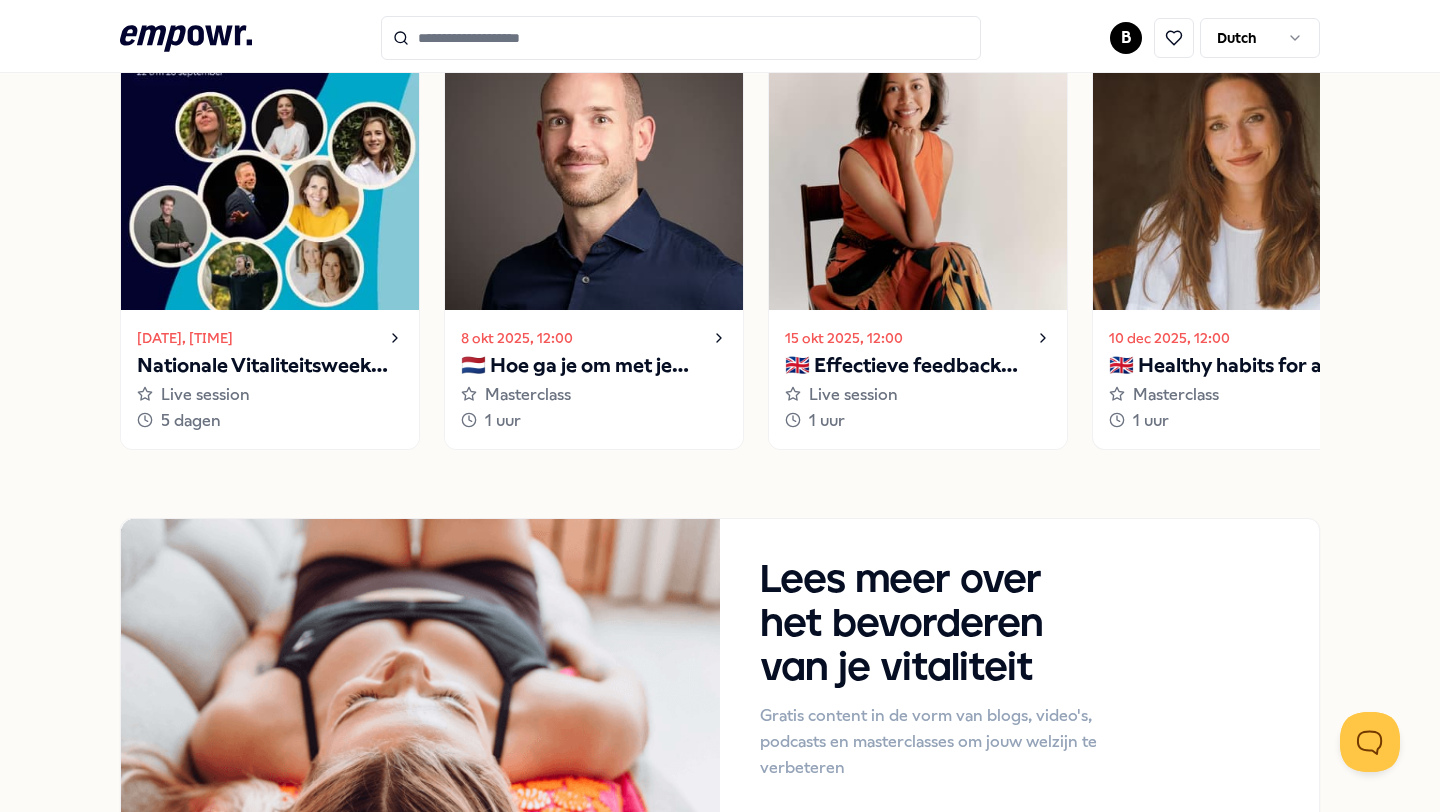 click on "Masterclass" at bounding box center [1242, 395] 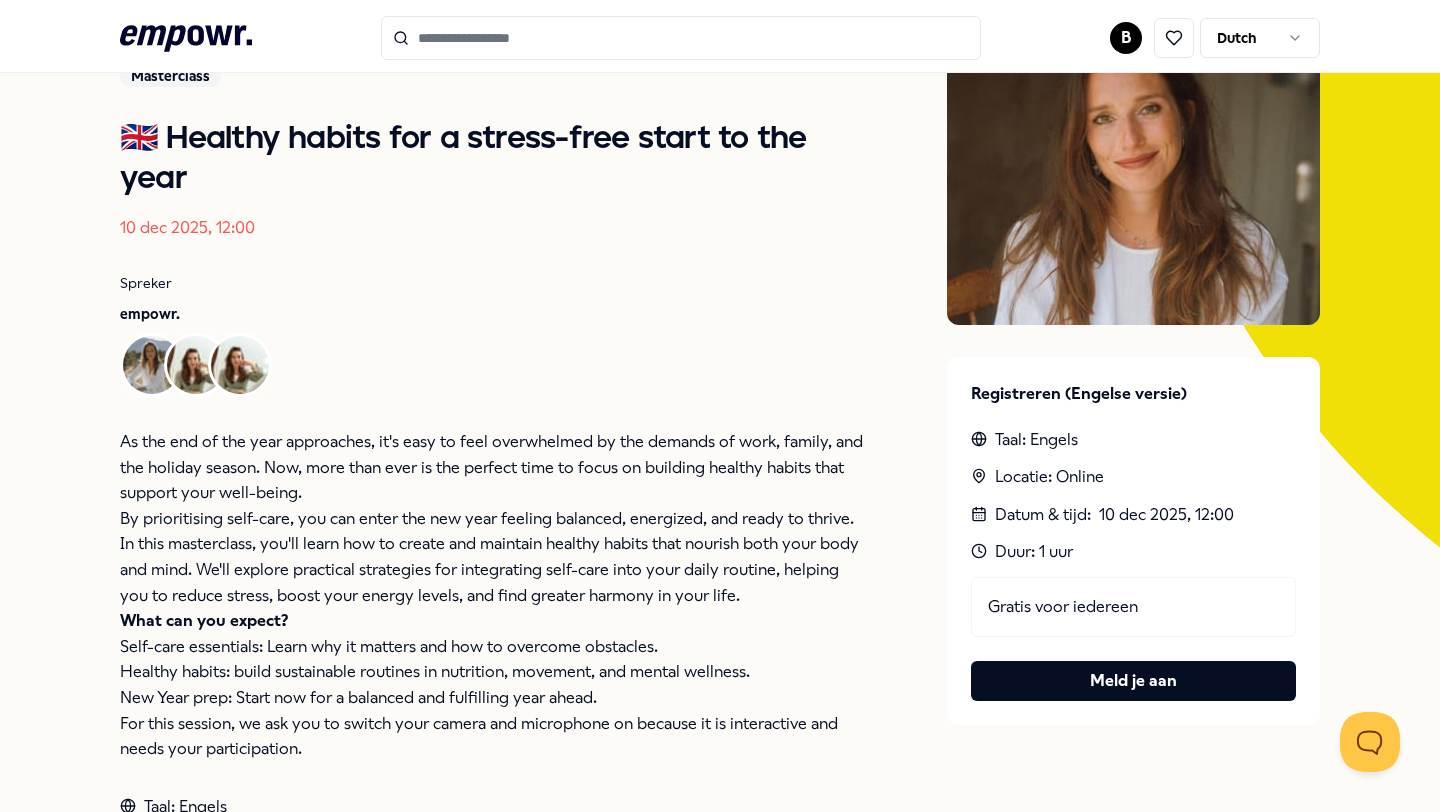 scroll, scrollTop: 212, scrollLeft: 0, axis: vertical 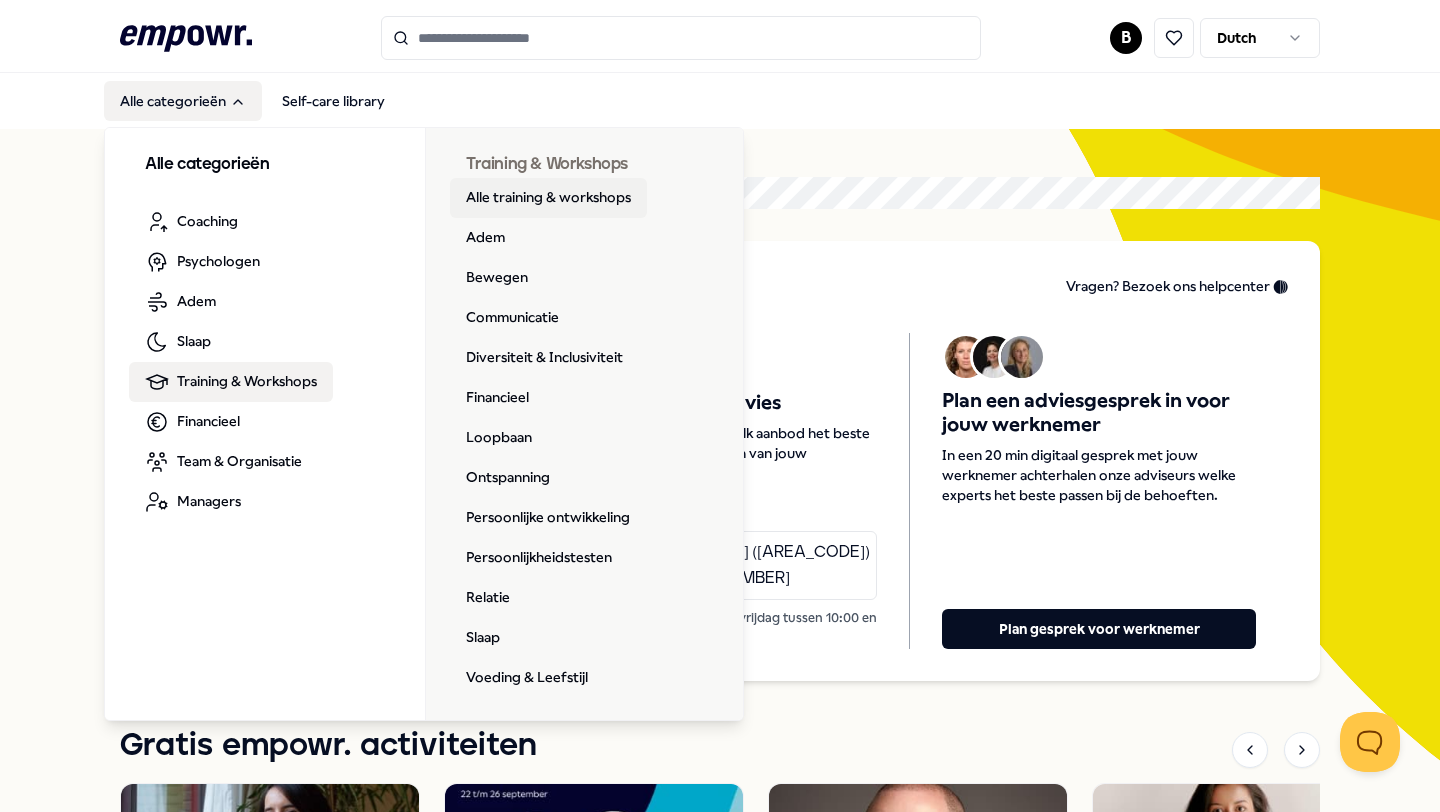 click on "Alle   training & workshops" at bounding box center (548, 198) 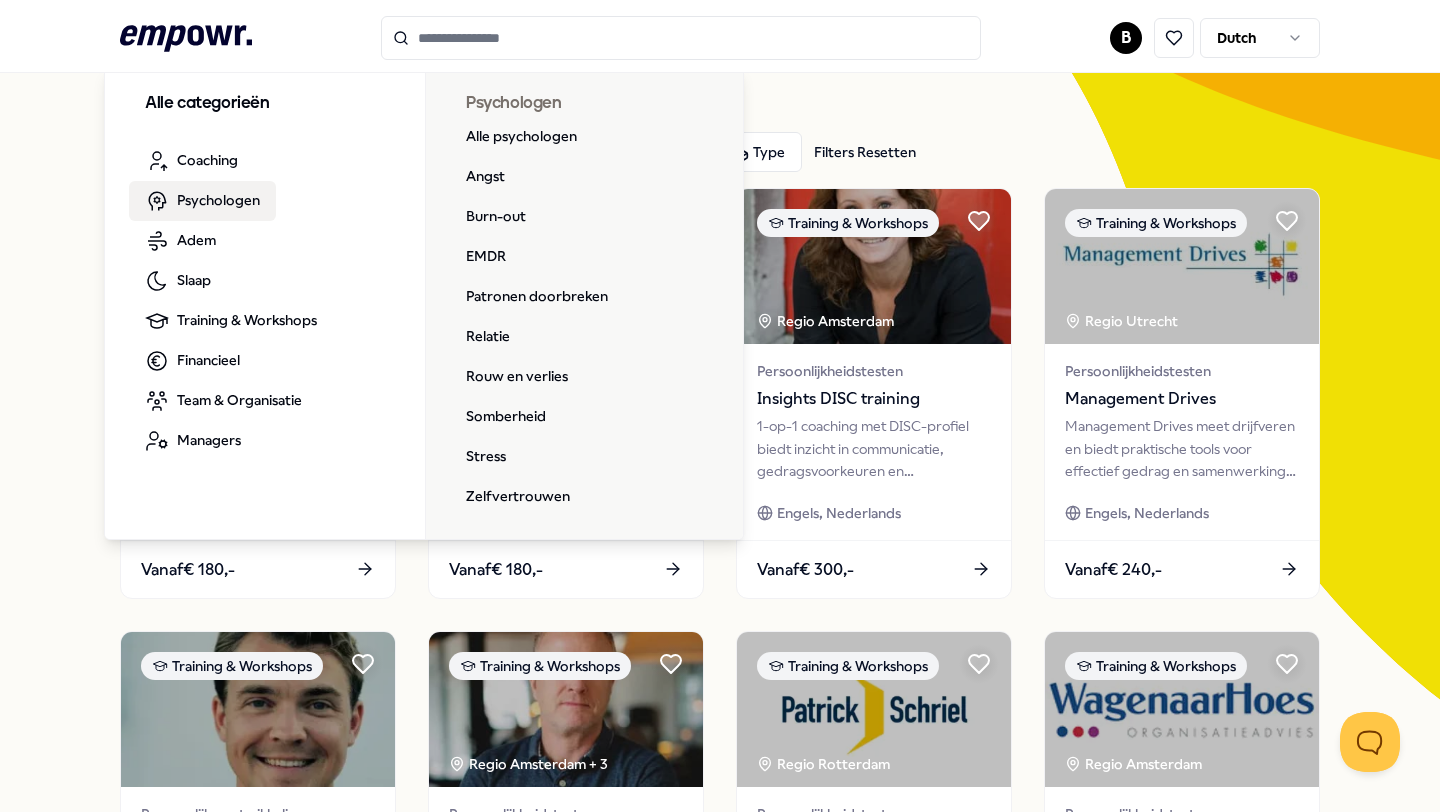 scroll, scrollTop: 20, scrollLeft: 0, axis: vertical 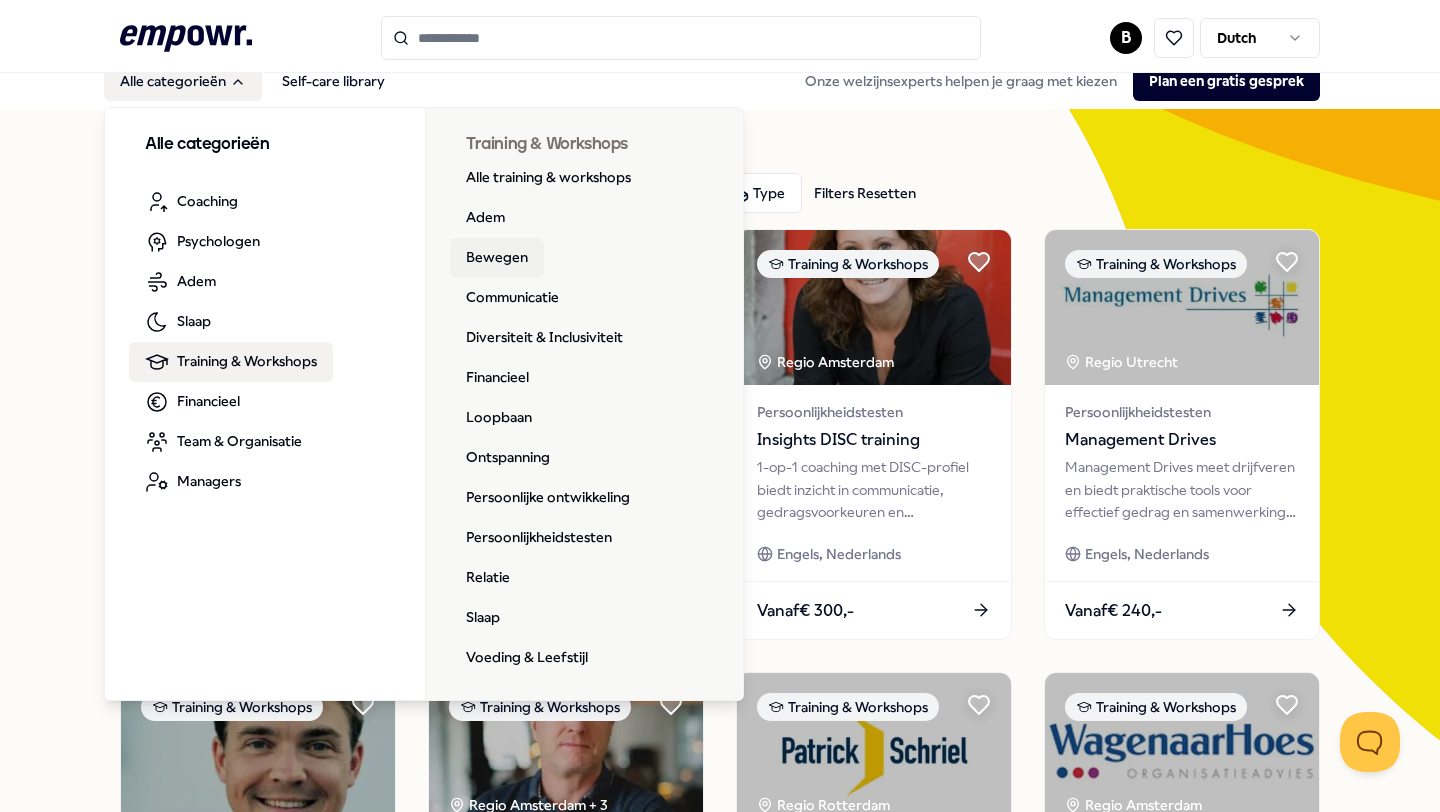 click on "Bewegen" at bounding box center (497, 258) 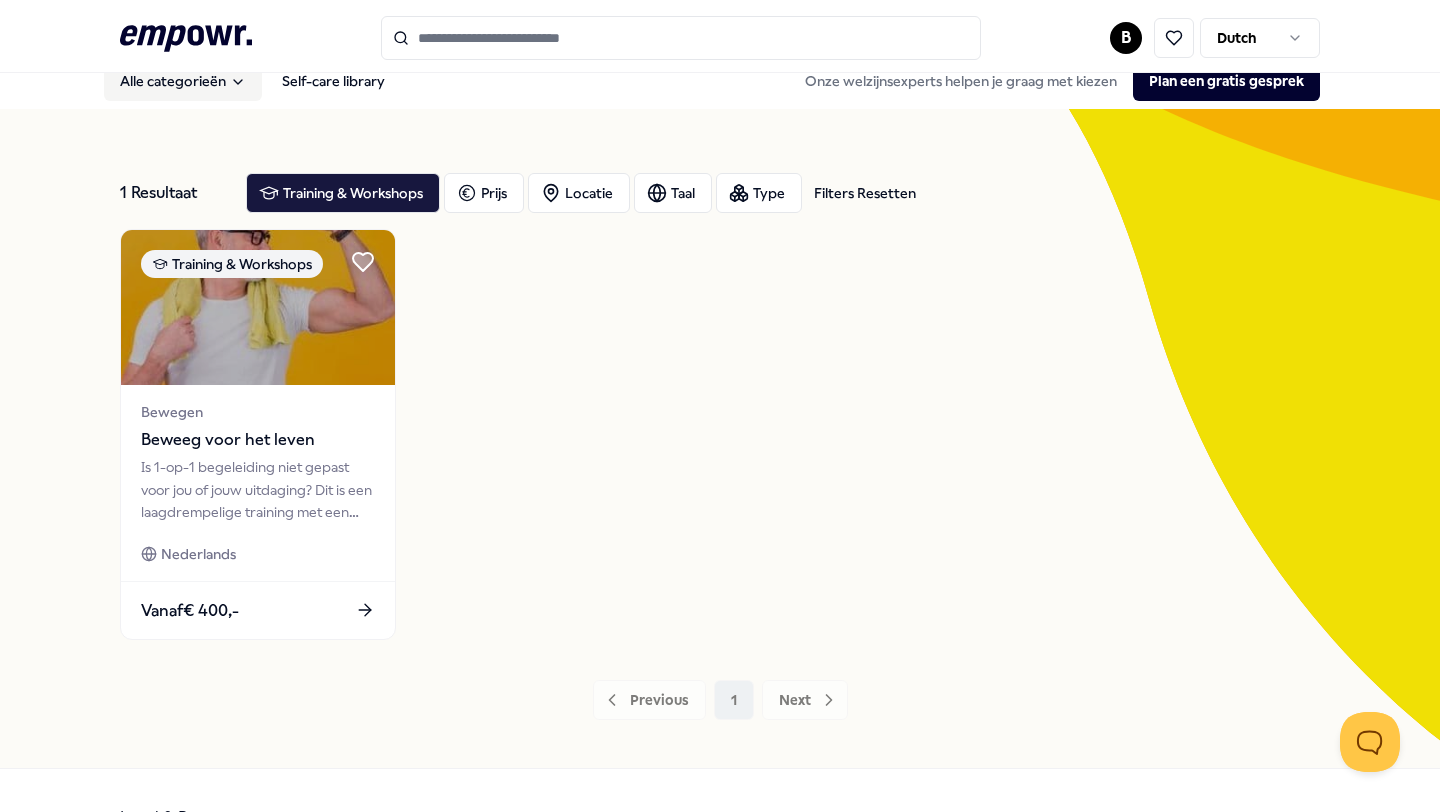 scroll, scrollTop: 0, scrollLeft: 0, axis: both 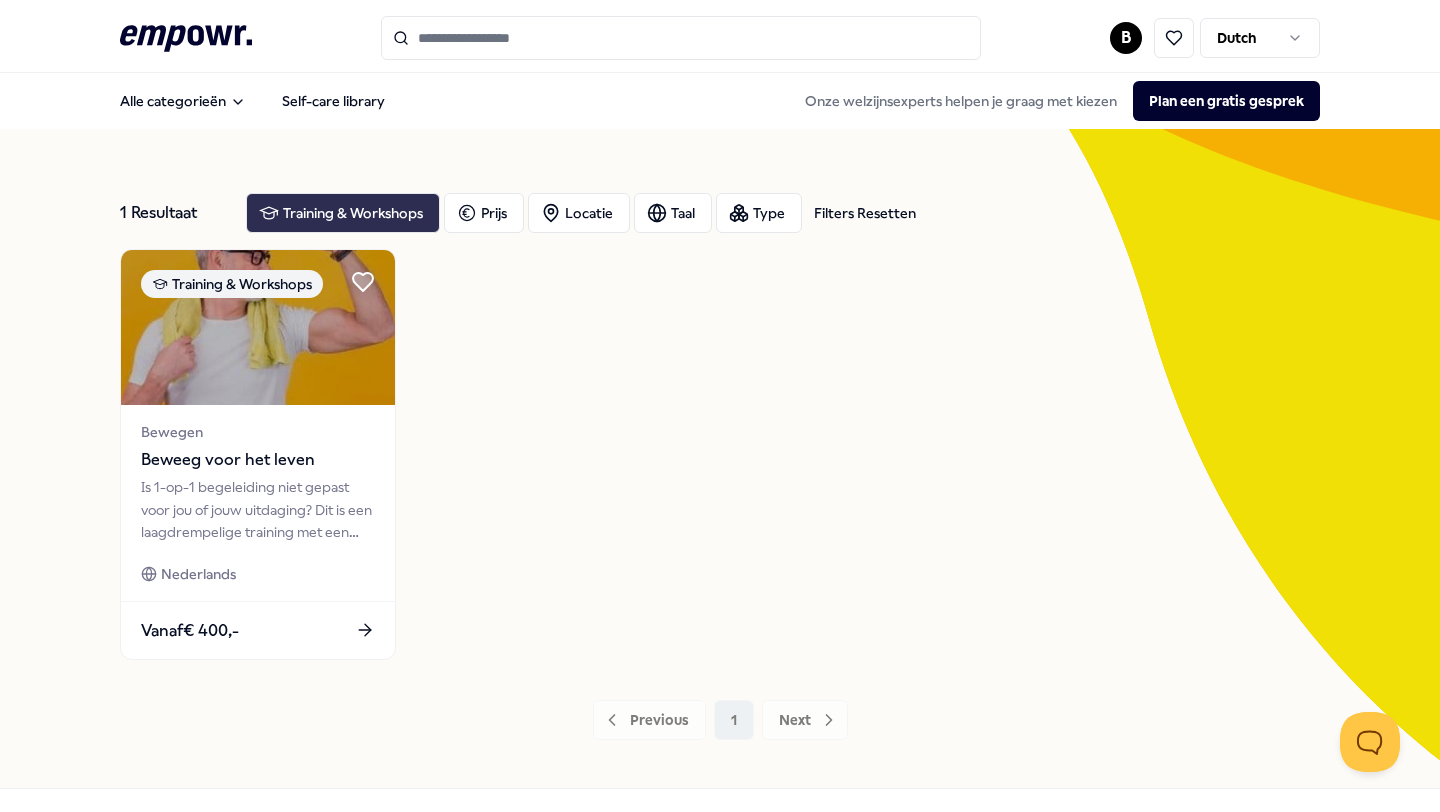 click on "Training & Workshops" at bounding box center (343, 213) 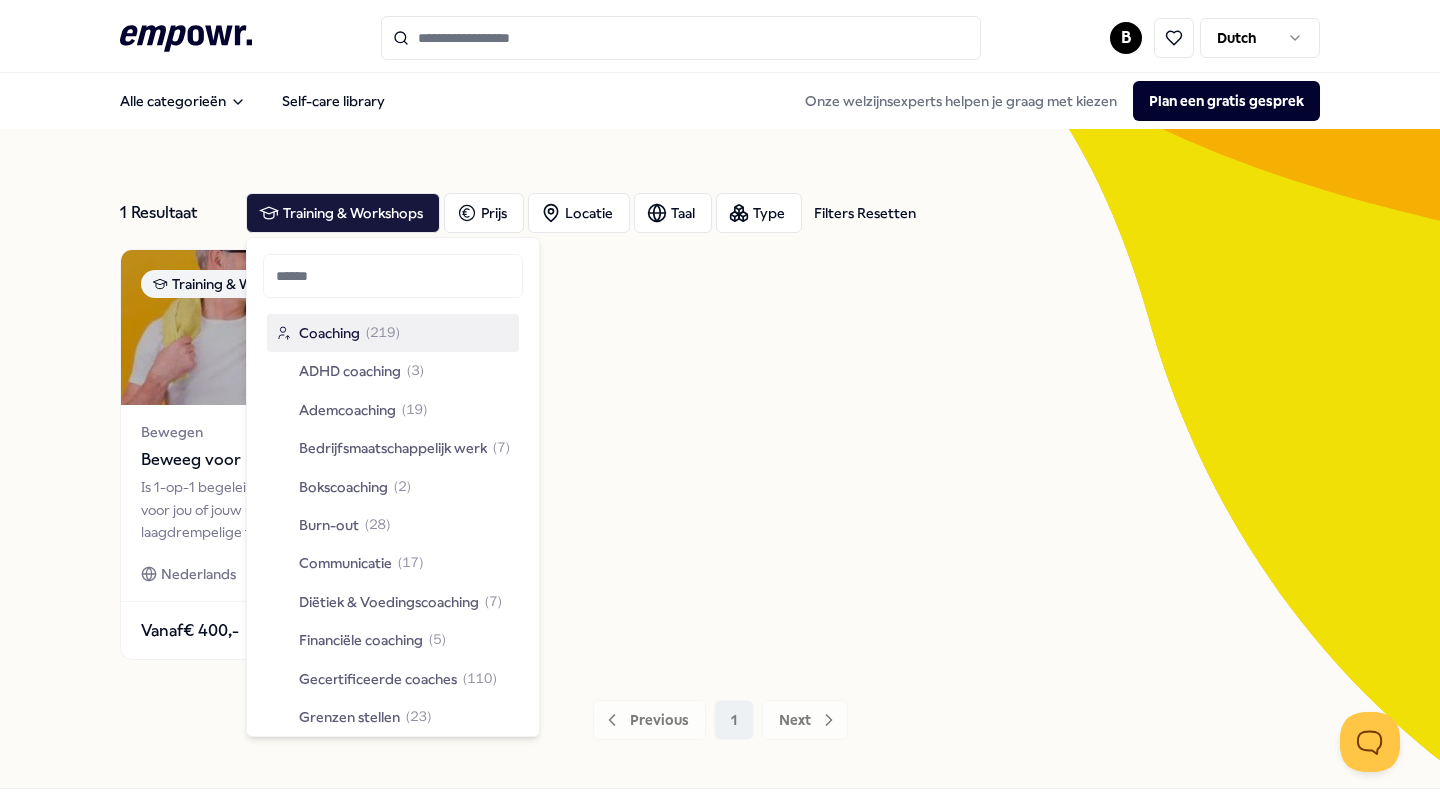 click on "Training & Workshops Bewegen Beweeg voor het leven Is 1-op-1 begeleiding niet gepast voor jou of jouw uitdaging? Dit is een
laagdrempelige training met een groep onbekenden. Deel je verhaal en luister. Nederlands Vanaf  € 400,-" at bounding box center (720, 454) 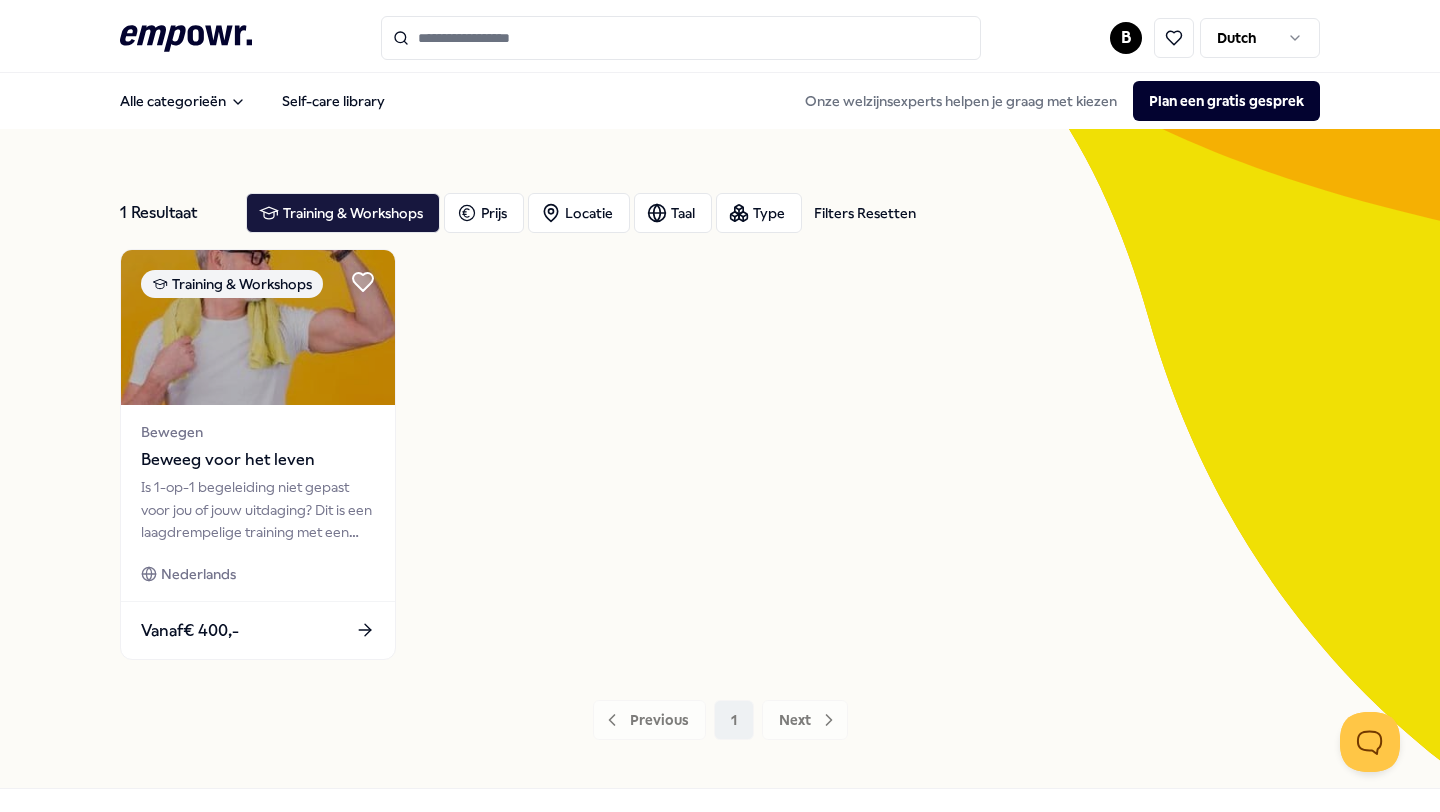 click on "Filters Resetten" at bounding box center (865, 213) 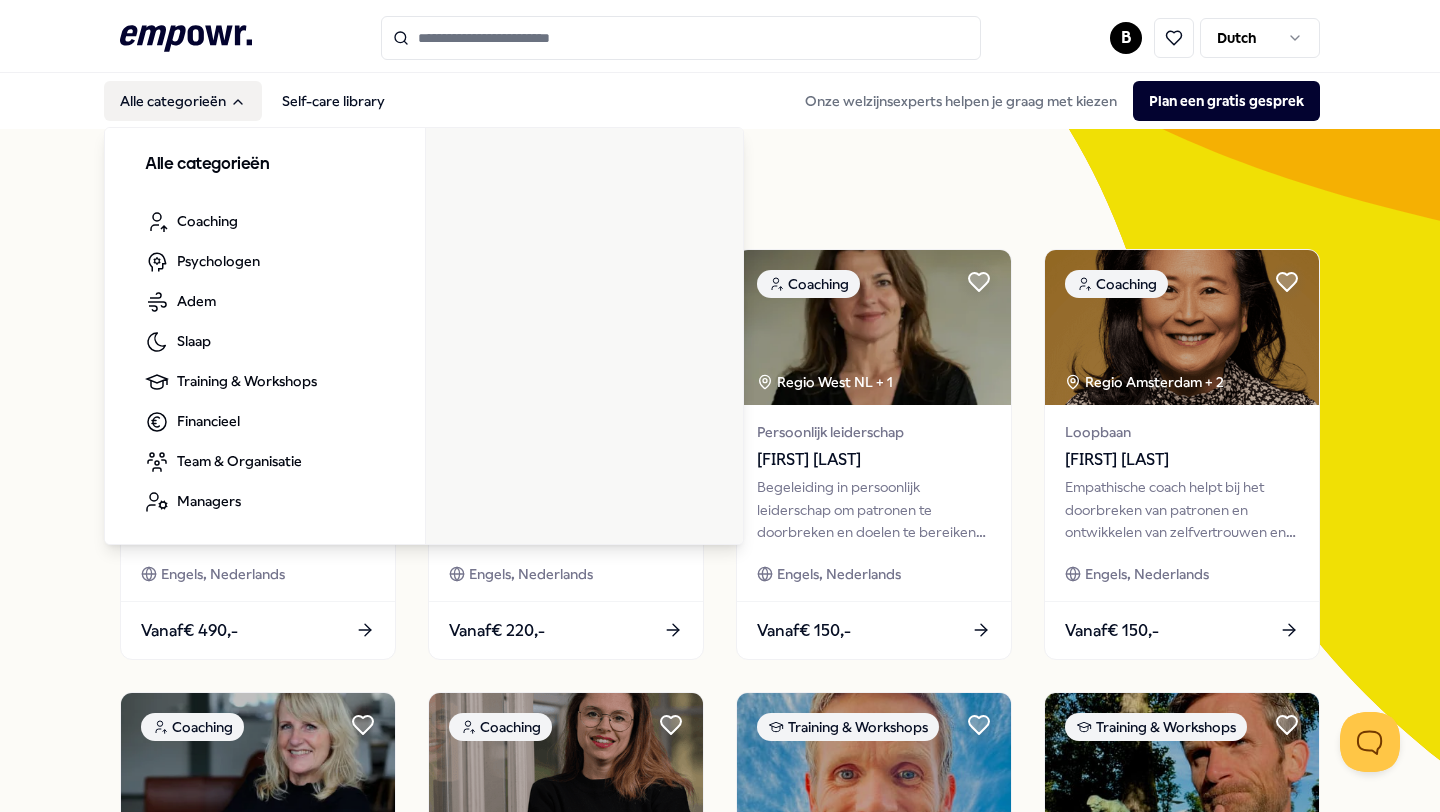 click 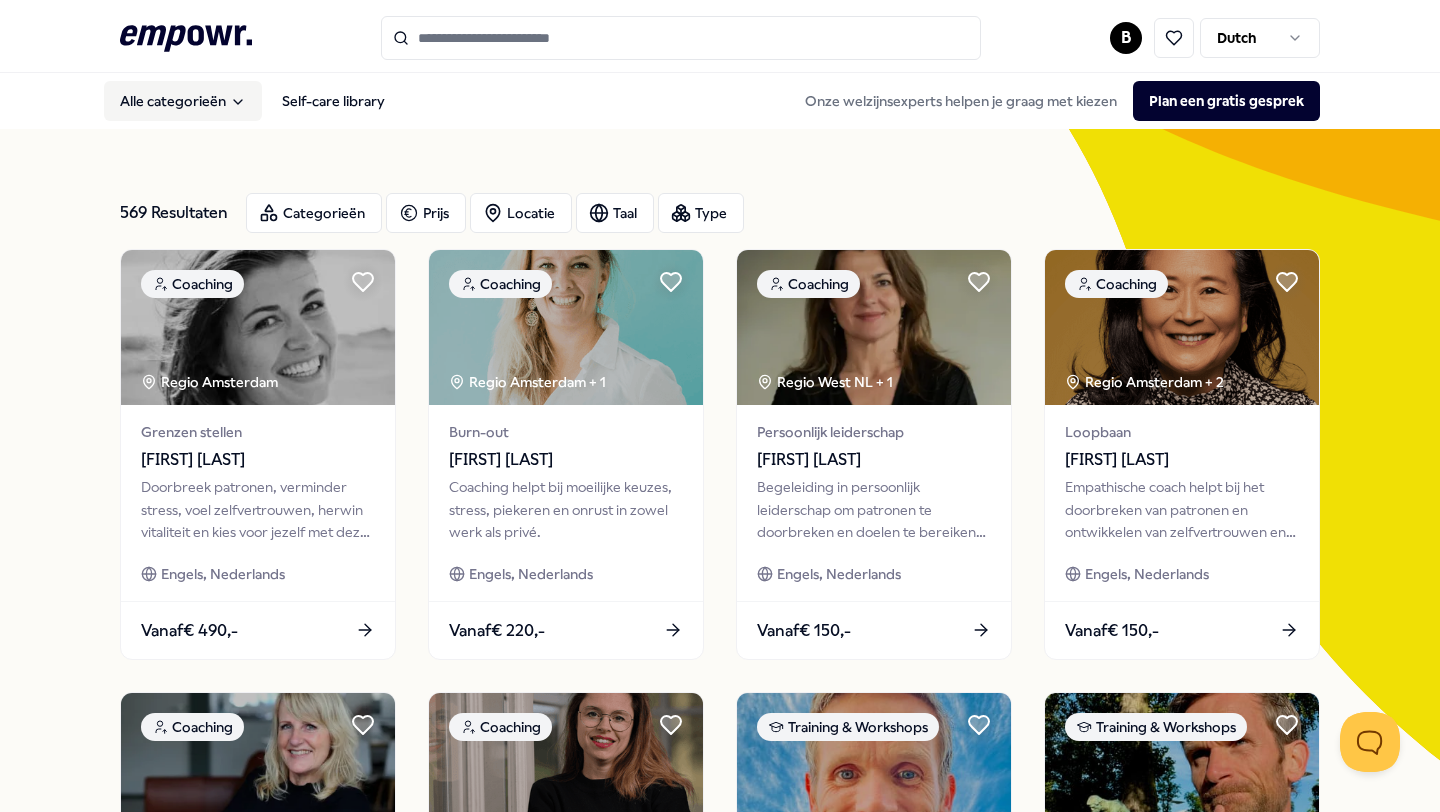 click 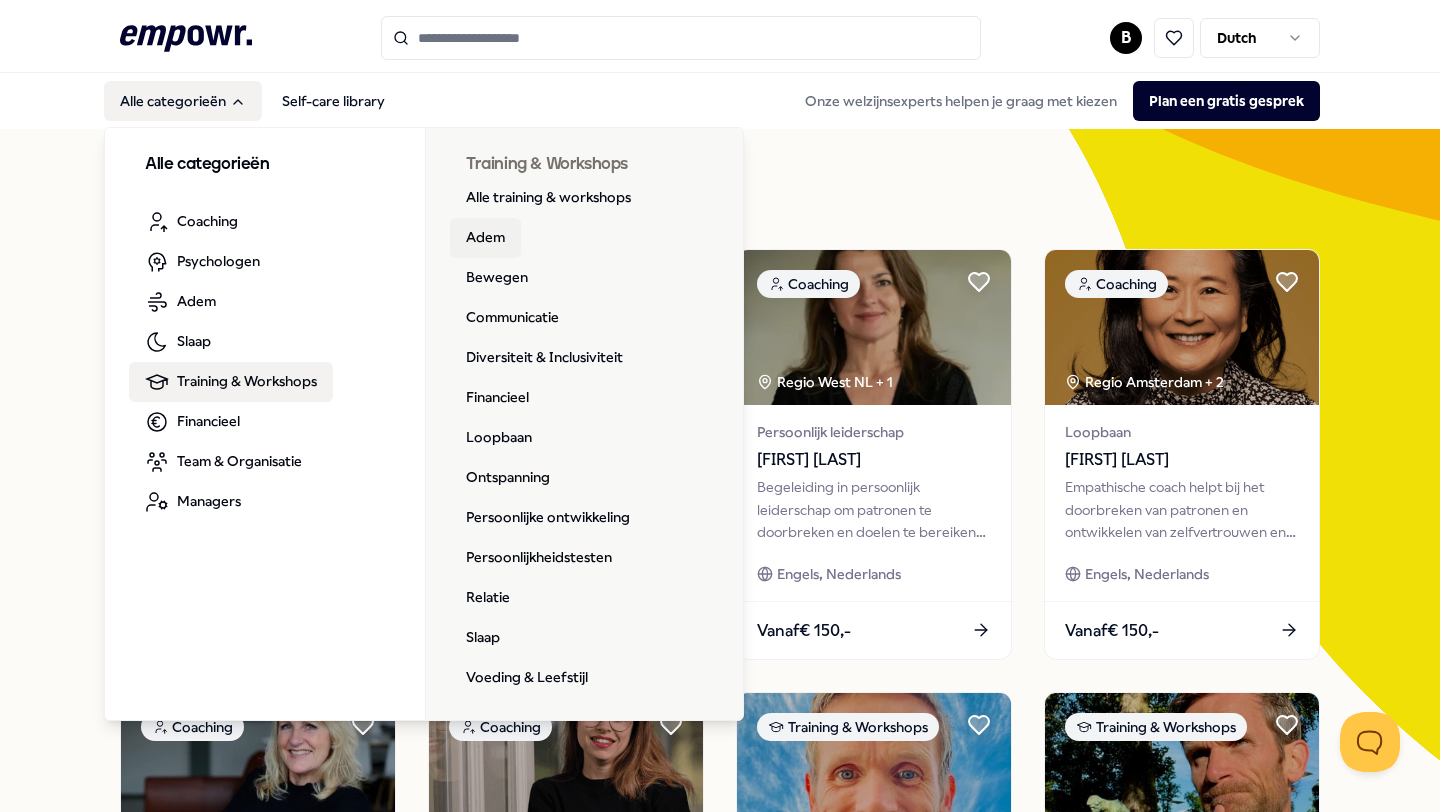 click on "Adem" at bounding box center [485, 238] 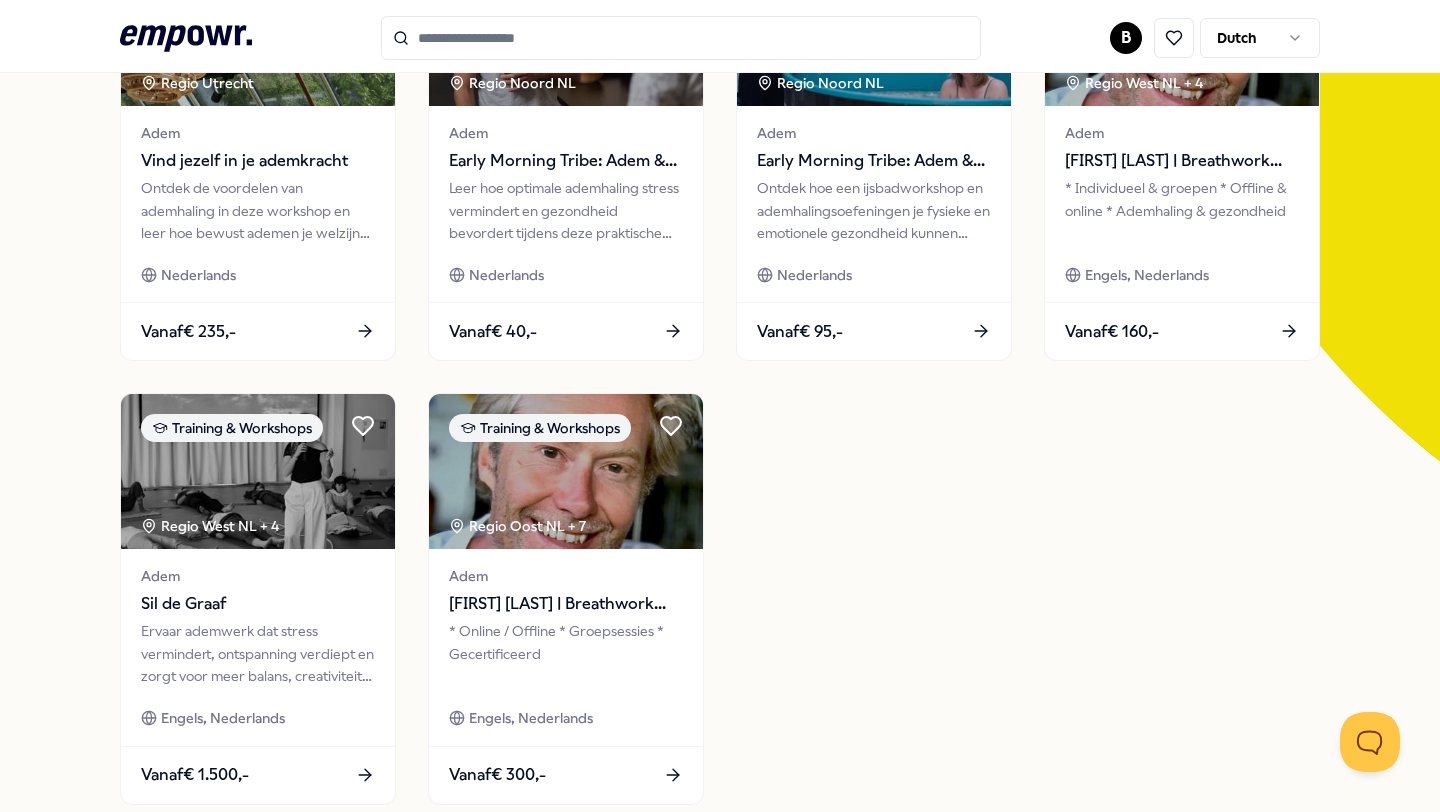 scroll, scrollTop: 384, scrollLeft: 0, axis: vertical 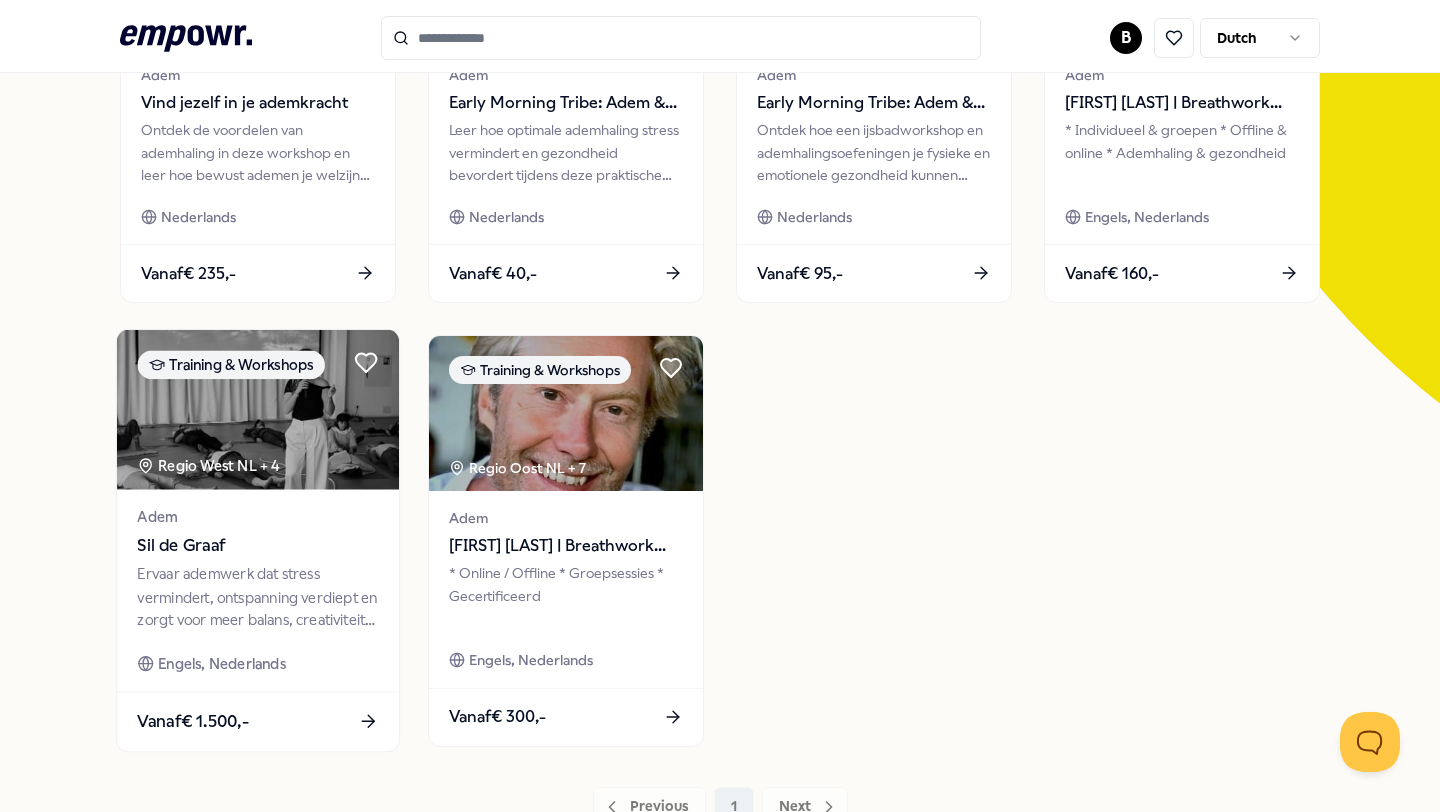 click on "Ervaar ademwerk dat stress vermindert, ontspanning verdiept en zorgt voor meer
balans, creativiteit en verbinding." at bounding box center [257, 597] 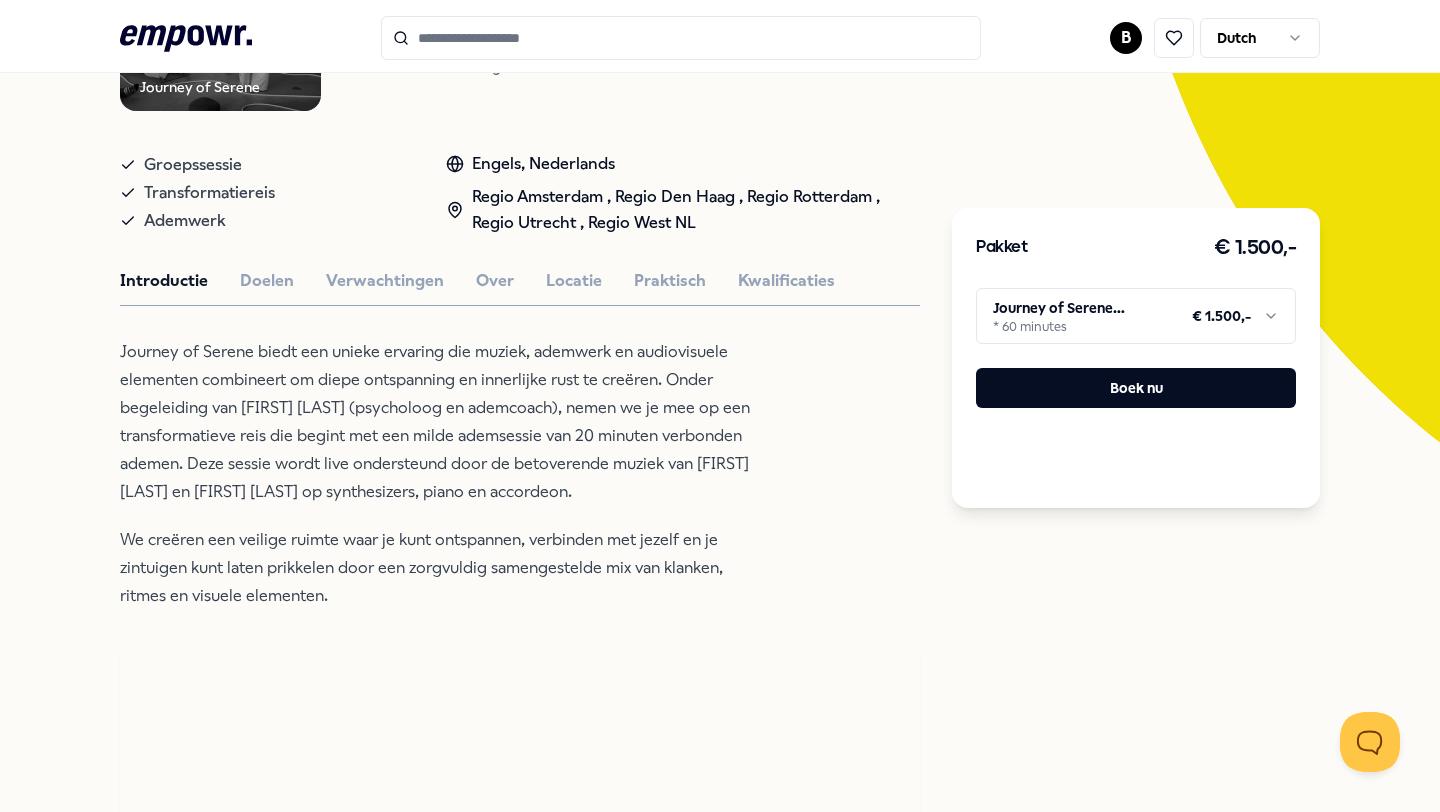 scroll, scrollTop: 333, scrollLeft: 0, axis: vertical 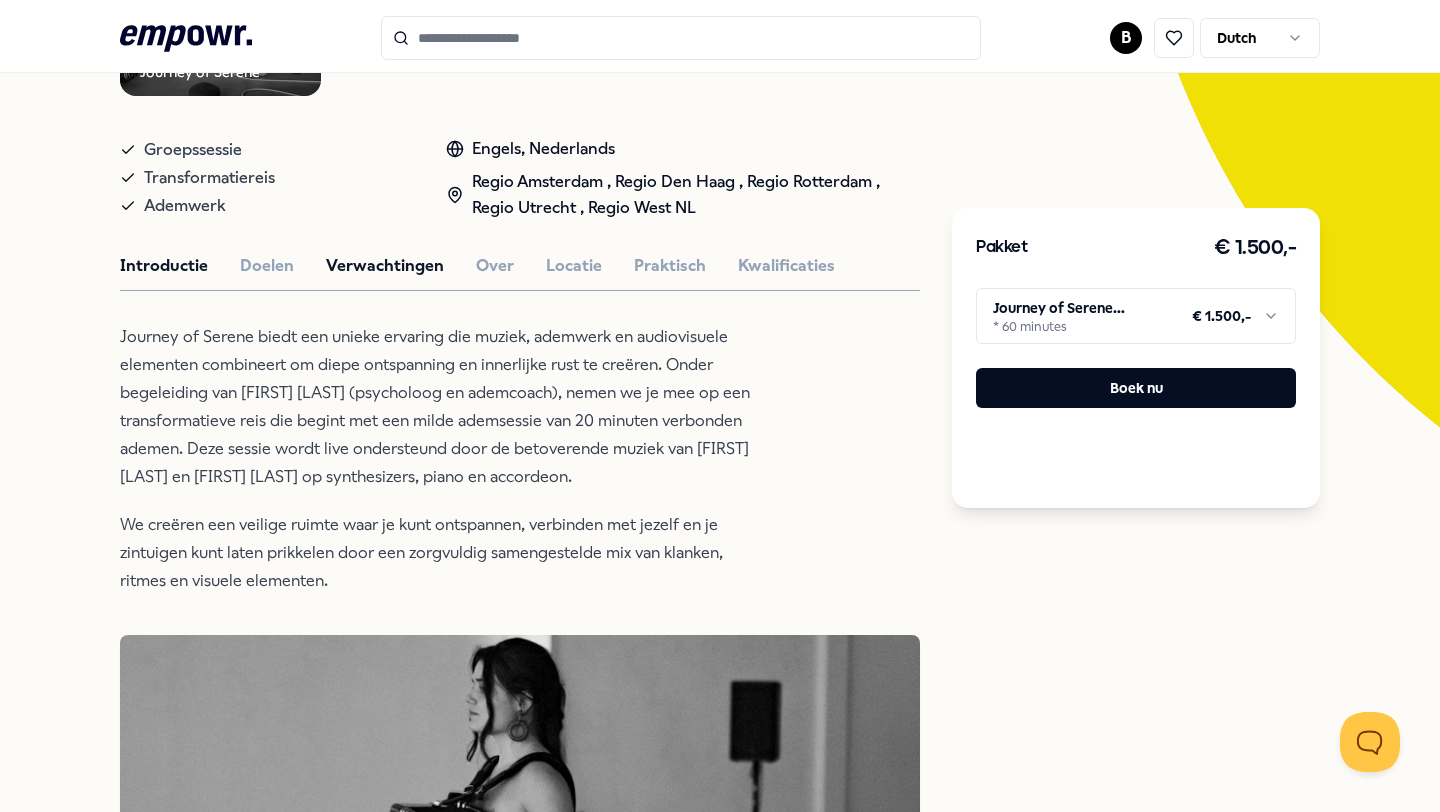 click on "Verwachtingen" at bounding box center [385, 266] 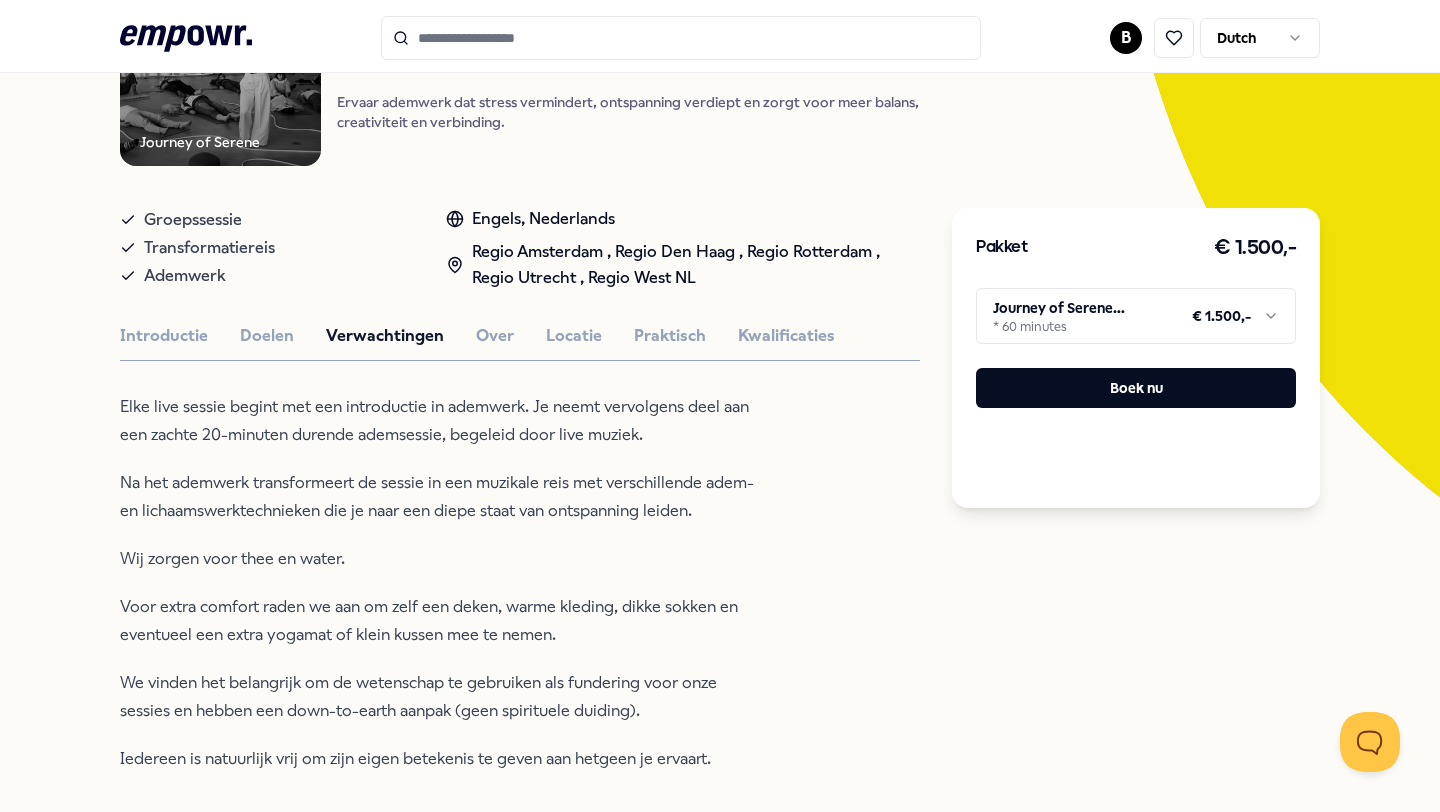 scroll, scrollTop: 252, scrollLeft: 0, axis: vertical 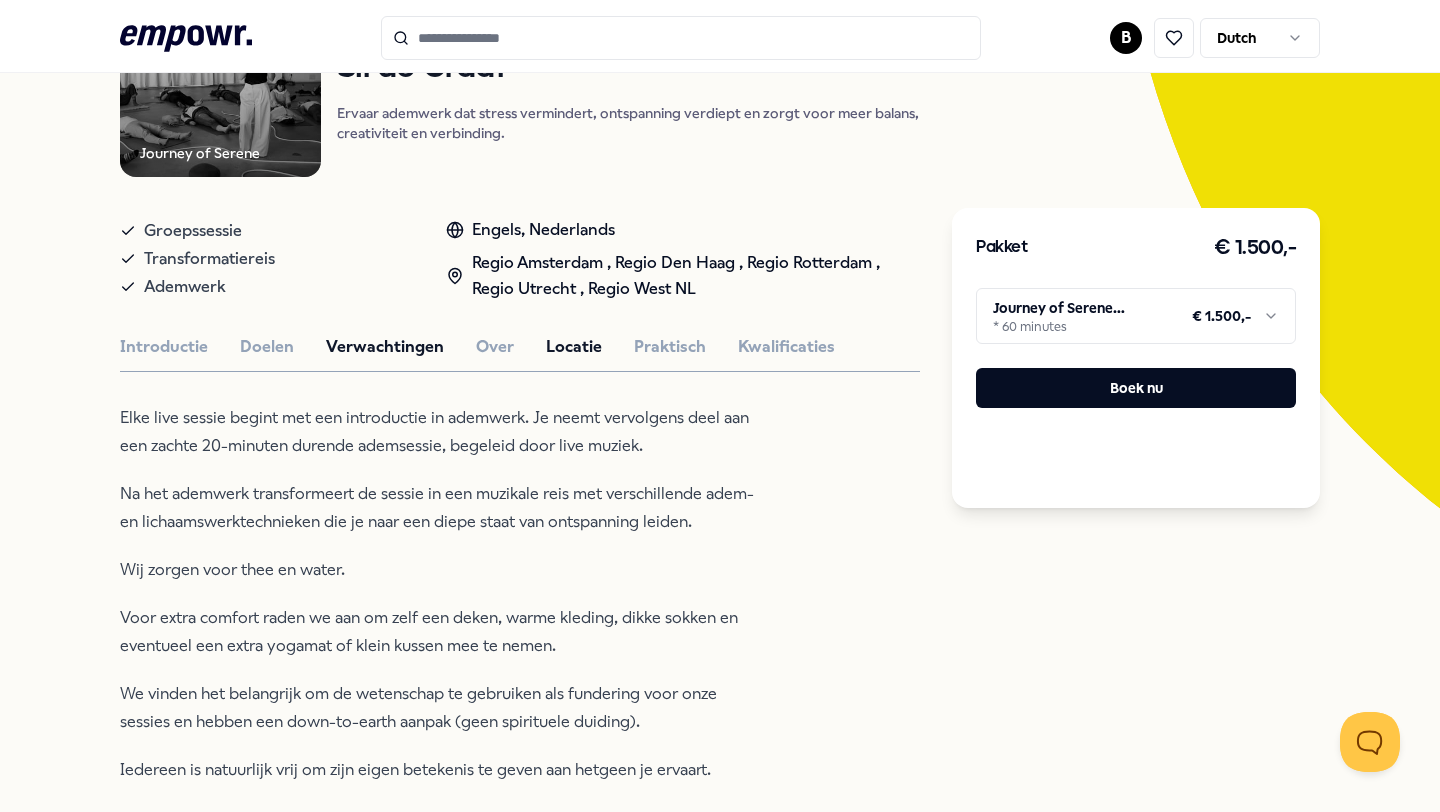 click on "Locatie" at bounding box center [574, 347] 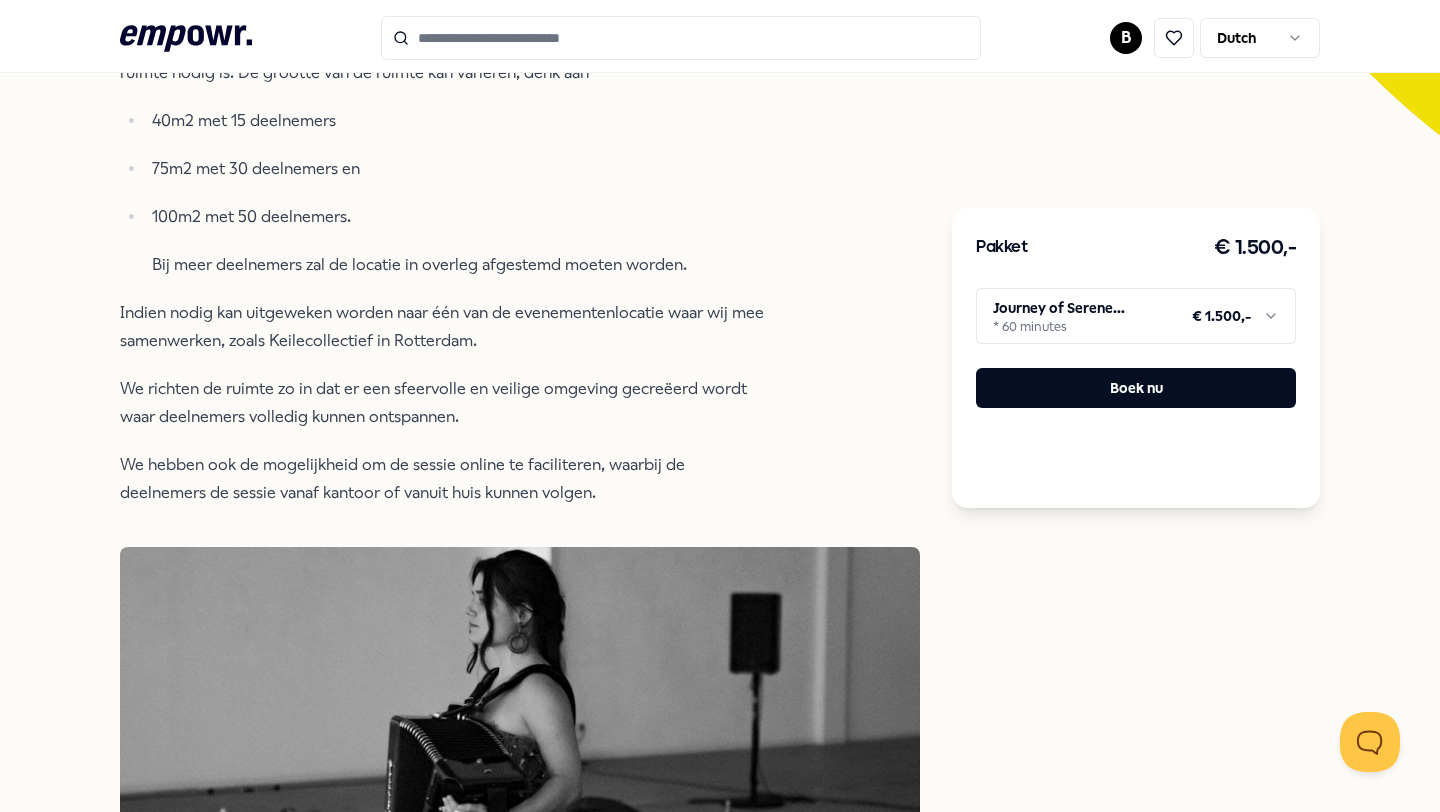 scroll, scrollTop: 627, scrollLeft: 0, axis: vertical 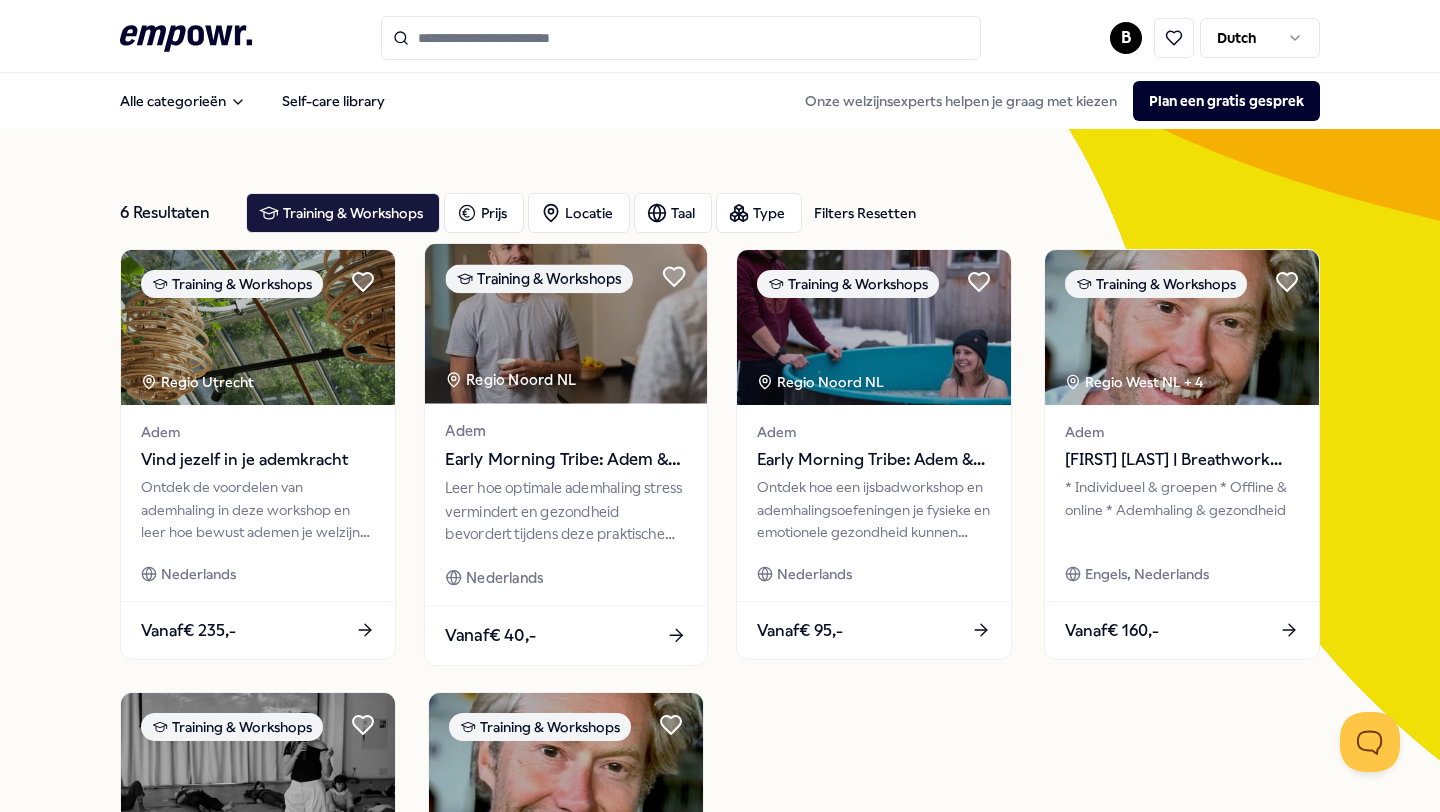 click on "Adem Early Morning Tribe: Adem & Tension Release Leer hoe optimale ademhaling stress vermindert en gezondheid bevordert tijdens
deze praktische ademworkshop. Nederlands" at bounding box center (566, 504) 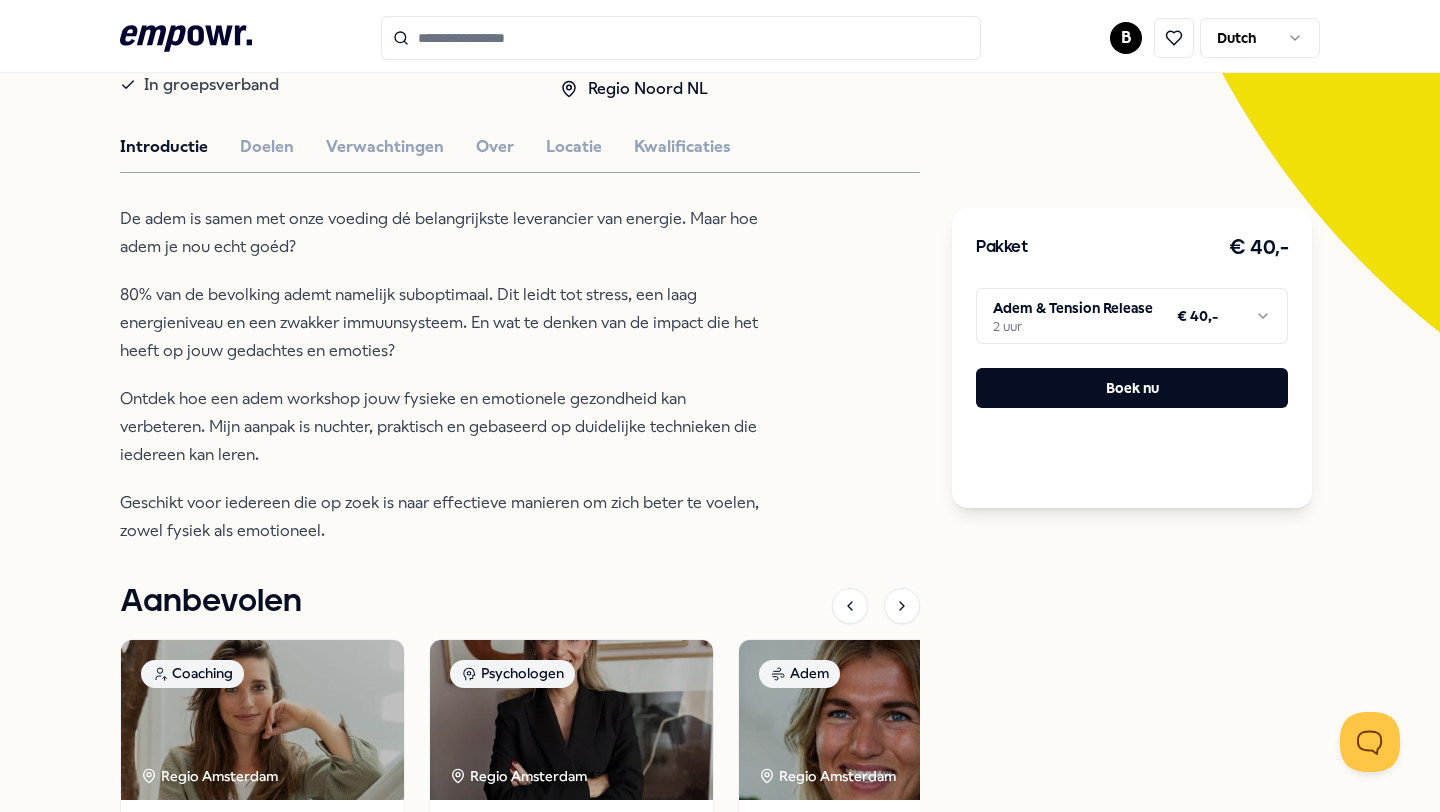 scroll, scrollTop: 424, scrollLeft: 0, axis: vertical 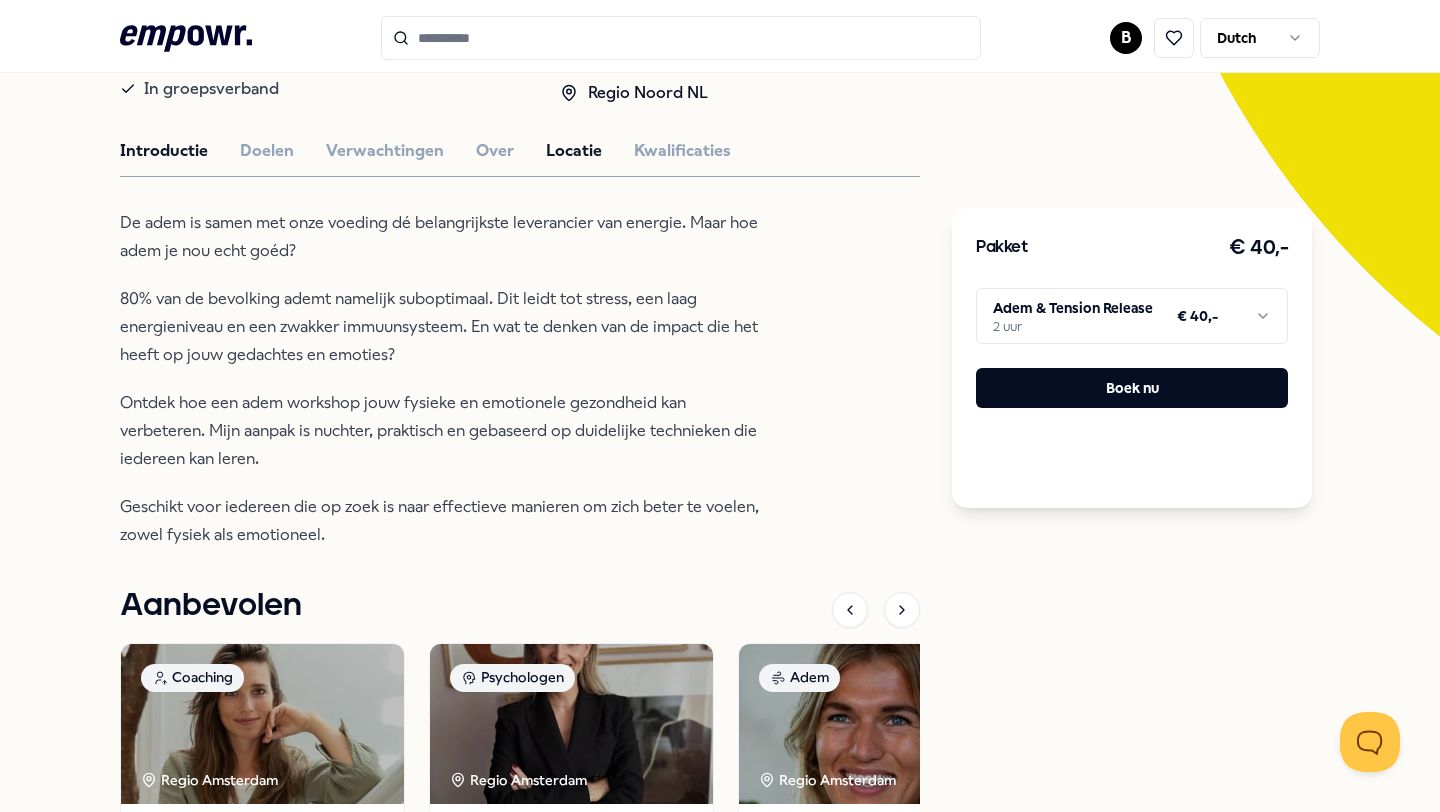 click on "Locatie" at bounding box center [574, 151] 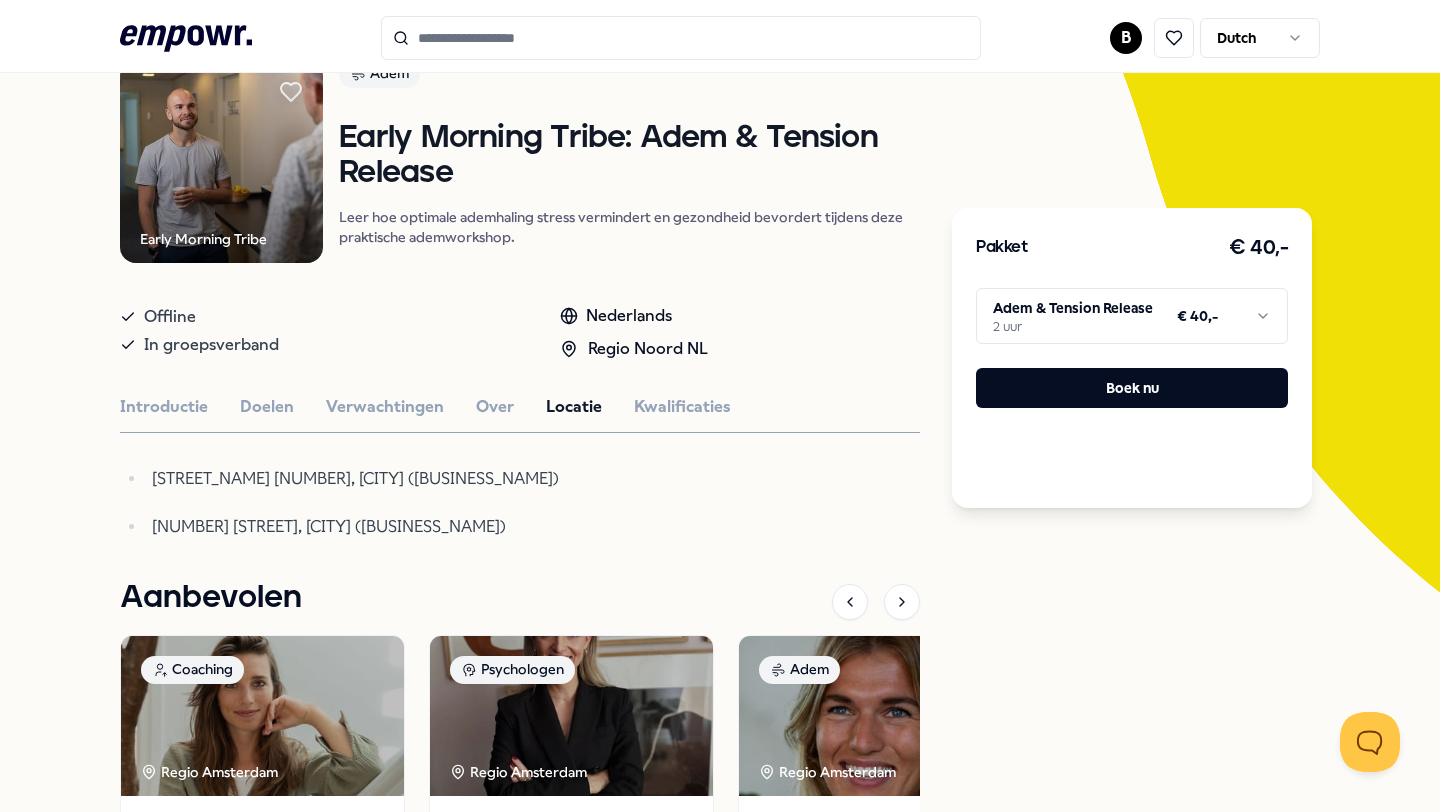 scroll, scrollTop: 133, scrollLeft: 0, axis: vertical 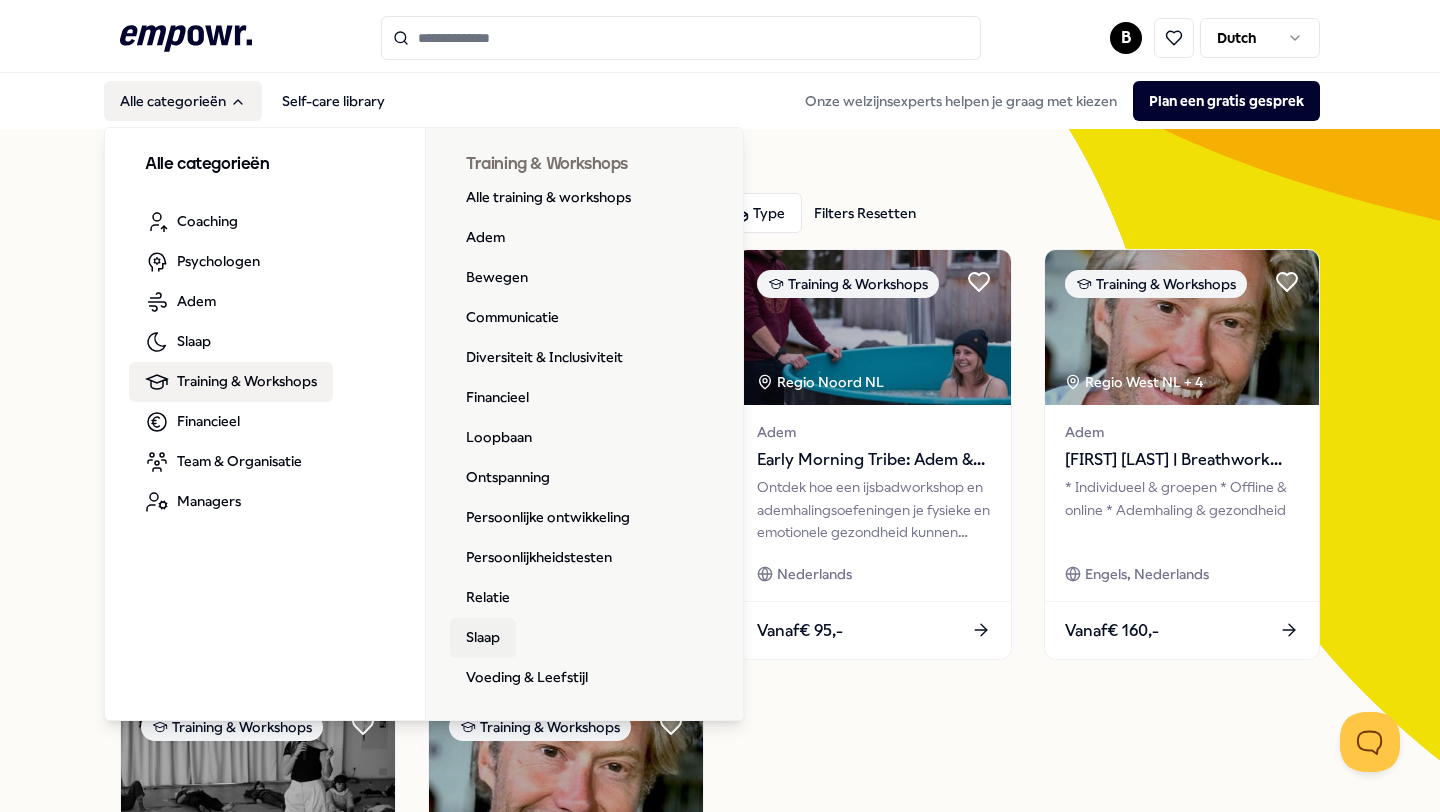 click on "Slaap" at bounding box center (483, 638) 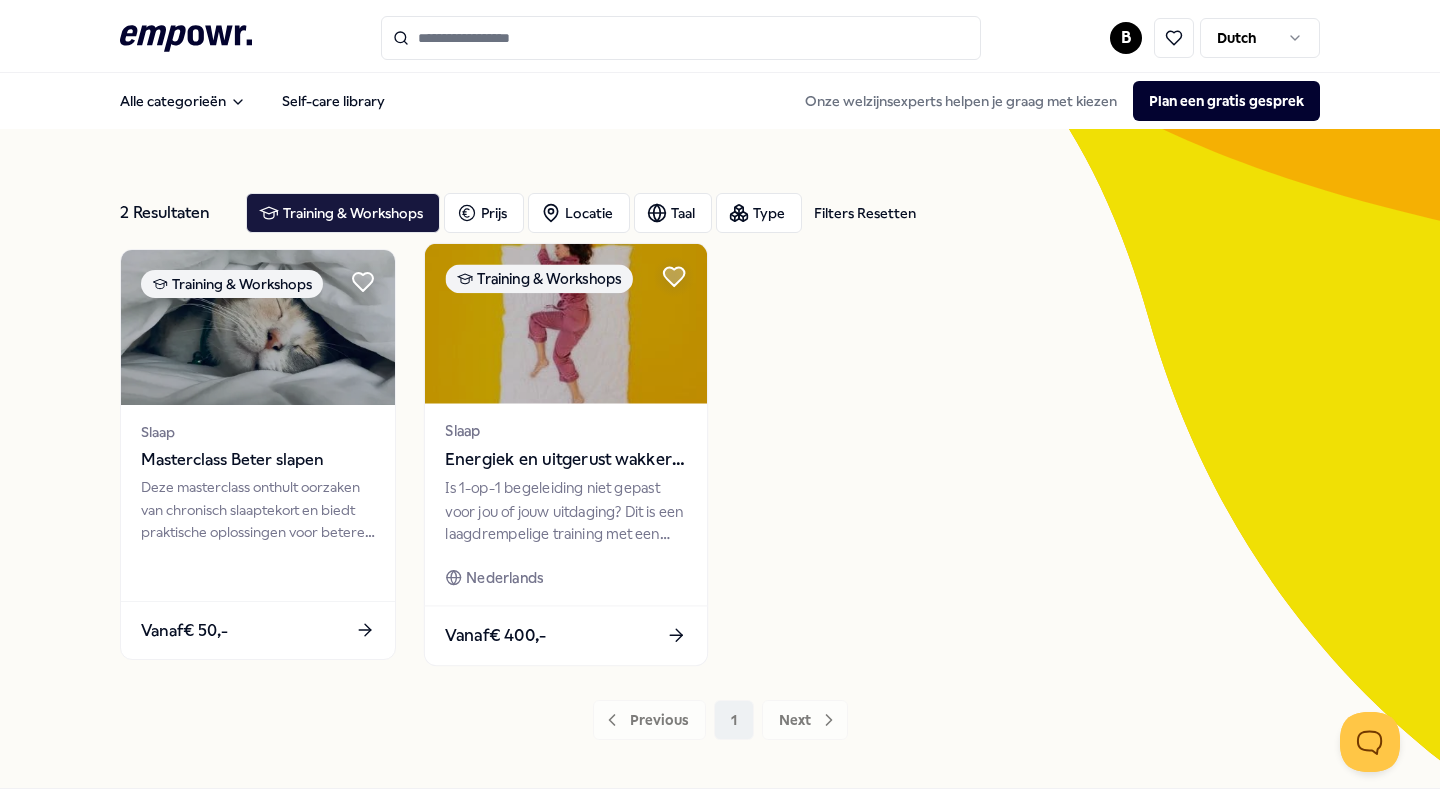 click on "Is 1-op-1 begeleiding niet gepast voor jou of jouw uitdaging? Dit is een
laagdrempelige training met een groep onbekenden. Deel je verhaal en luister." at bounding box center (565, 511) 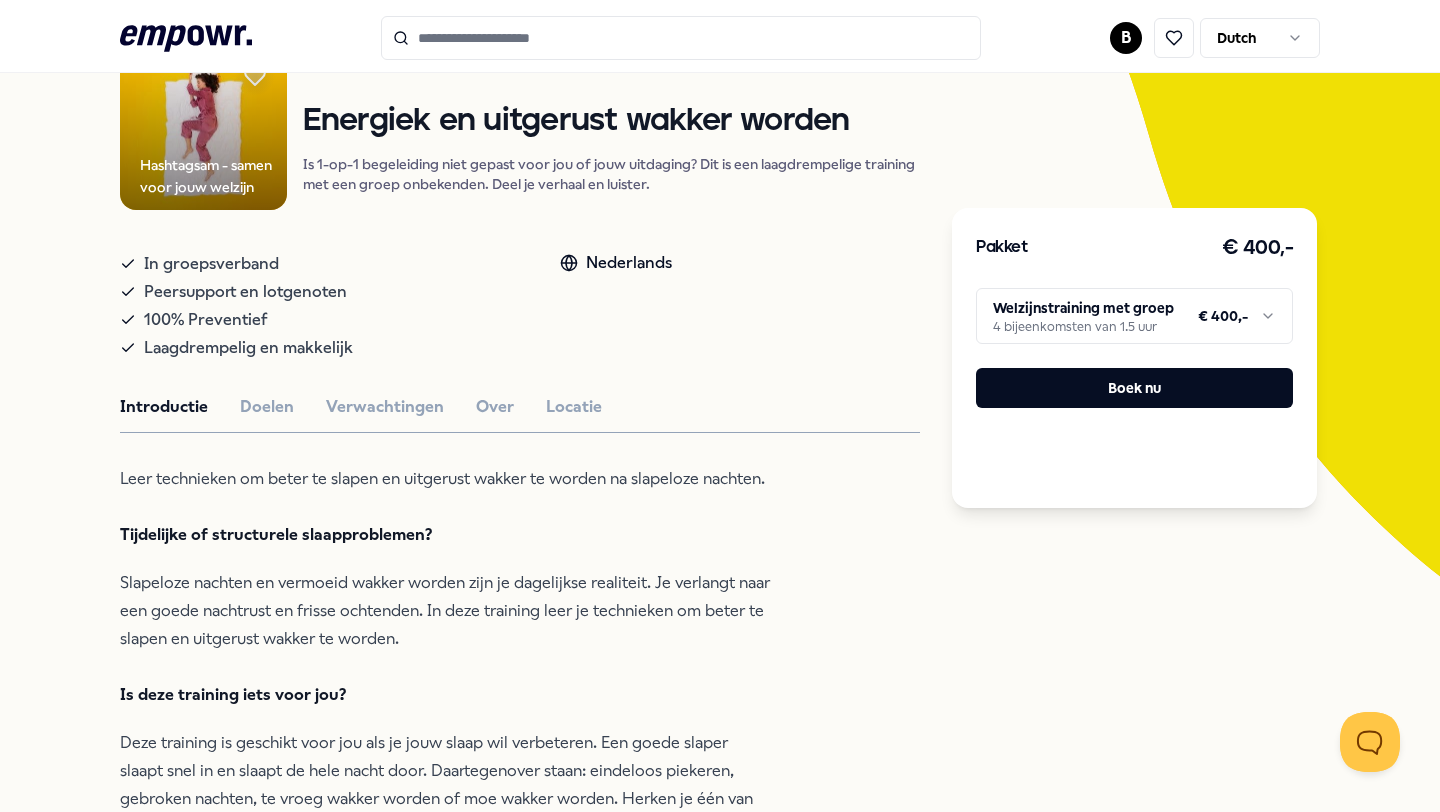 scroll, scrollTop: 115, scrollLeft: 0, axis: vertical 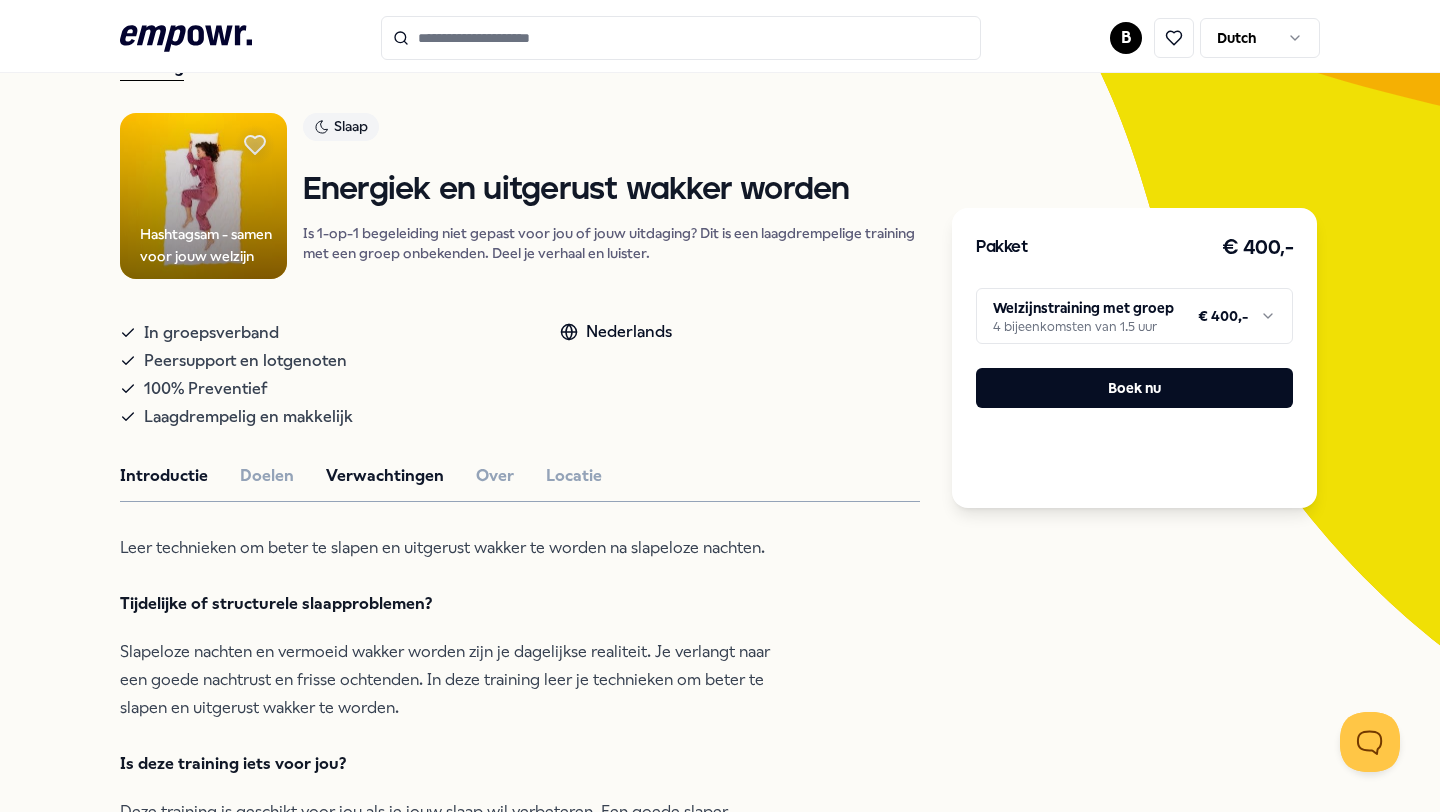 click on "Verwachtingen" at bounding box center (385, 476) 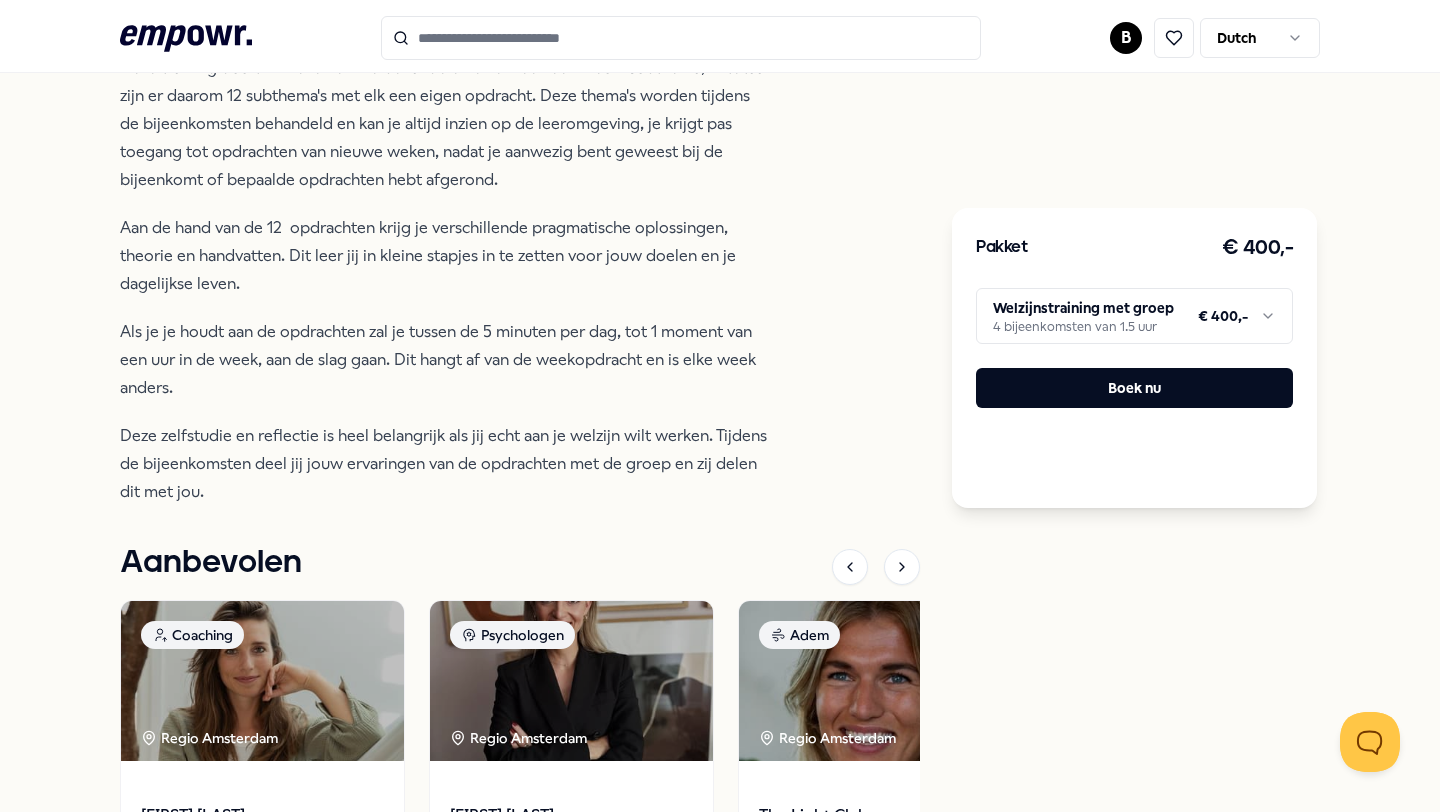 scroll, scrollTop: 917, scrollLeft: 0, axis: vertical 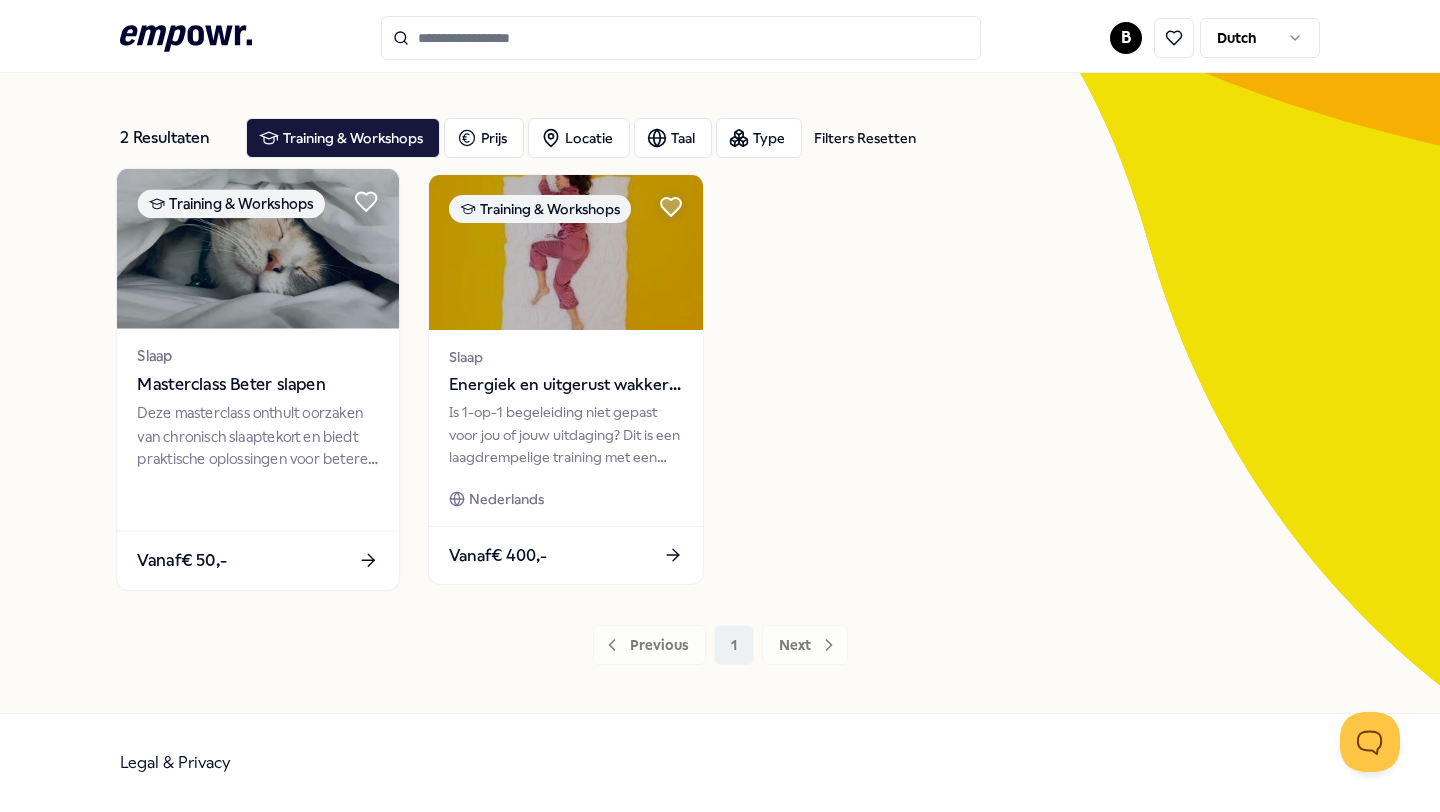 click on "Masterclass Beter slapen" at bounding box center (257, 385) 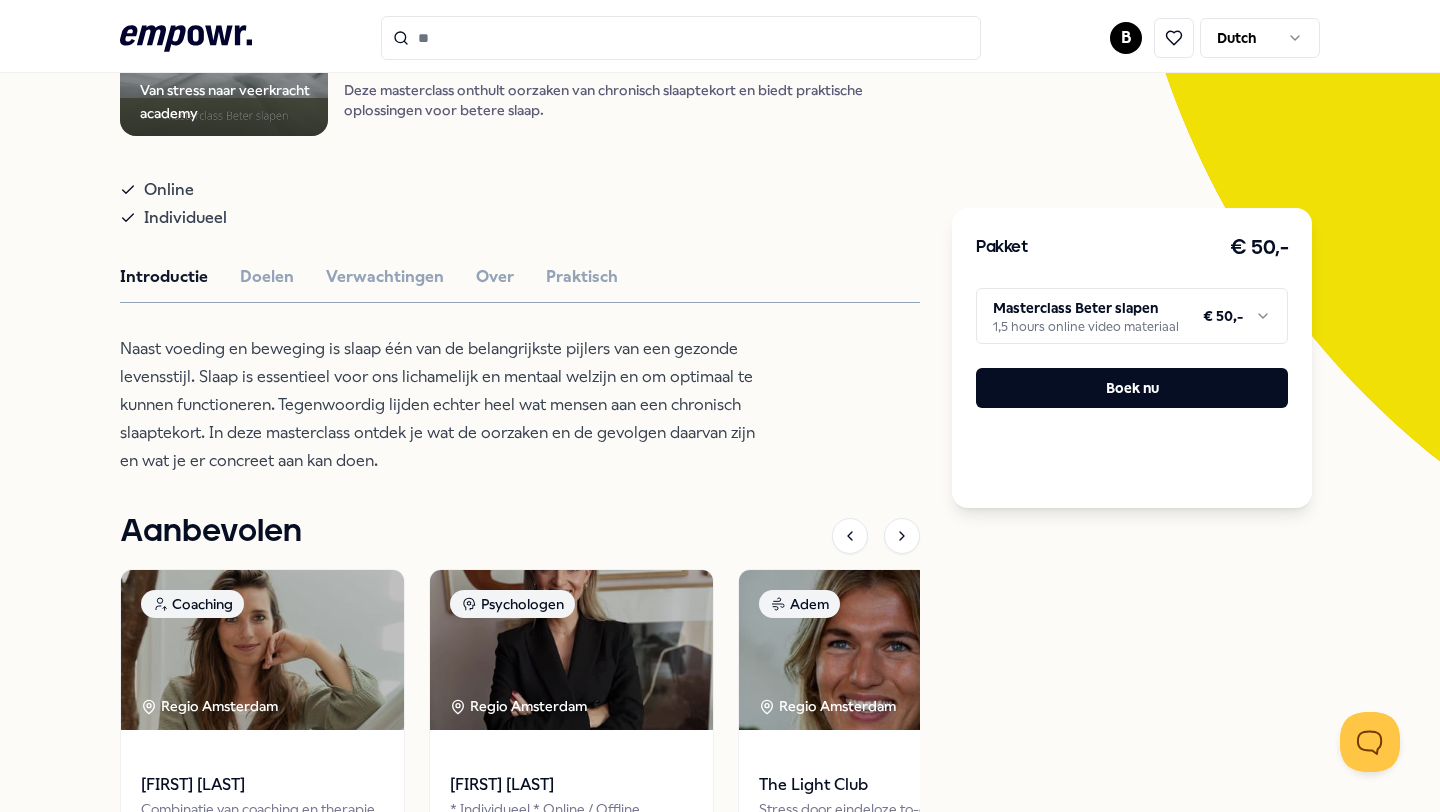 scroll, scrollTop: 298, scrollLeft: 0, axis: vertical 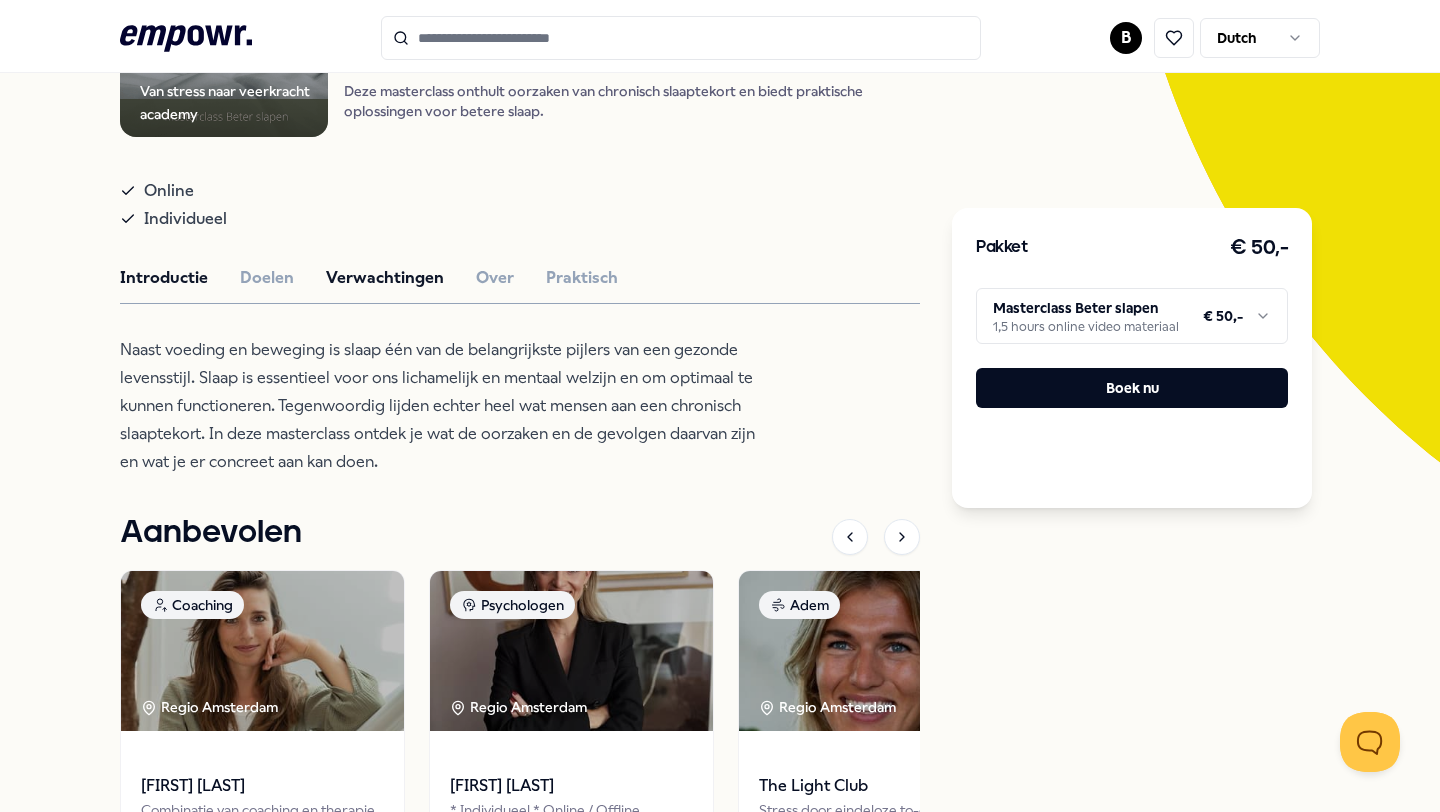 click on "Verwachtingen" at bounding box center (385, 278) 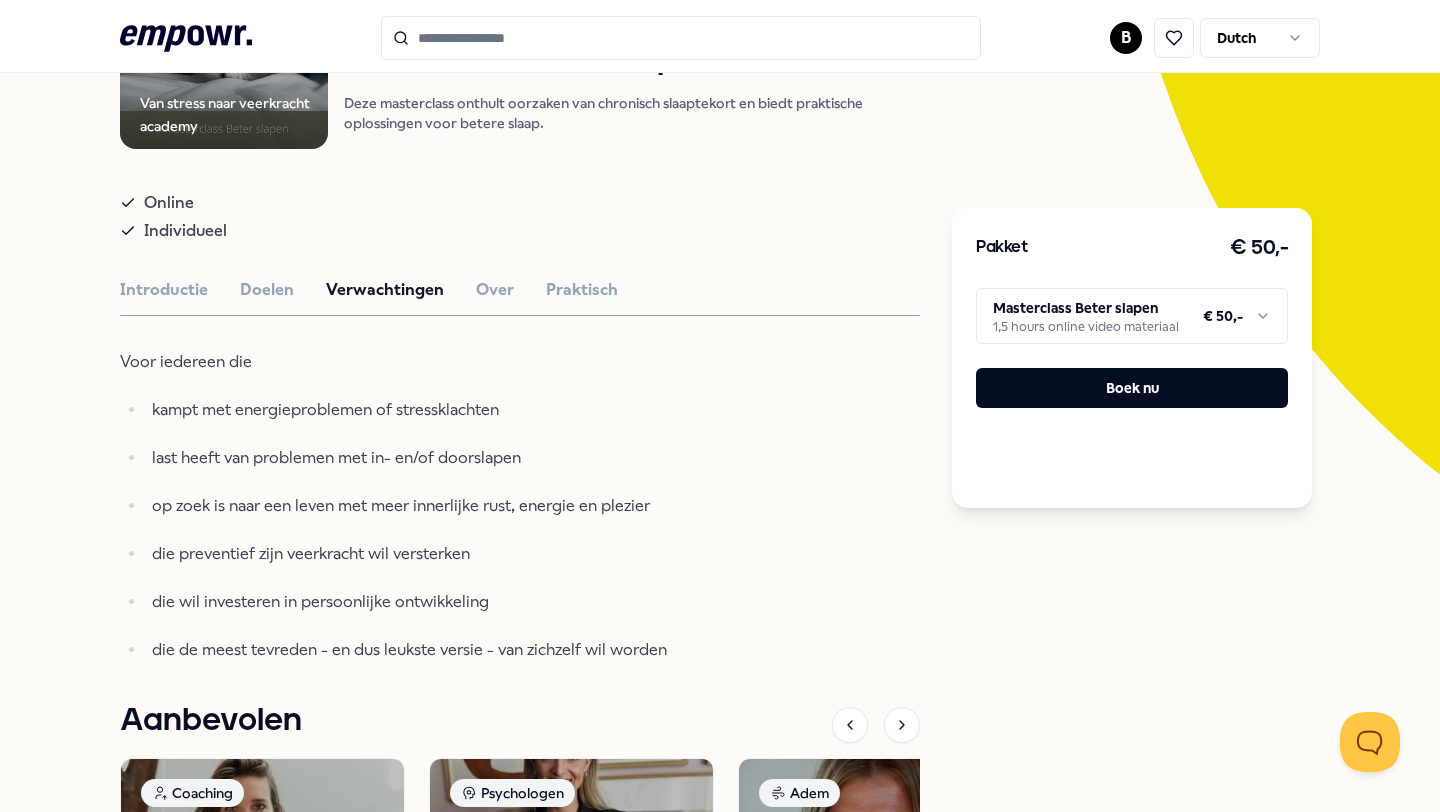scroll, scrollTop: 185, scrollLeft: 0, axis: vertical 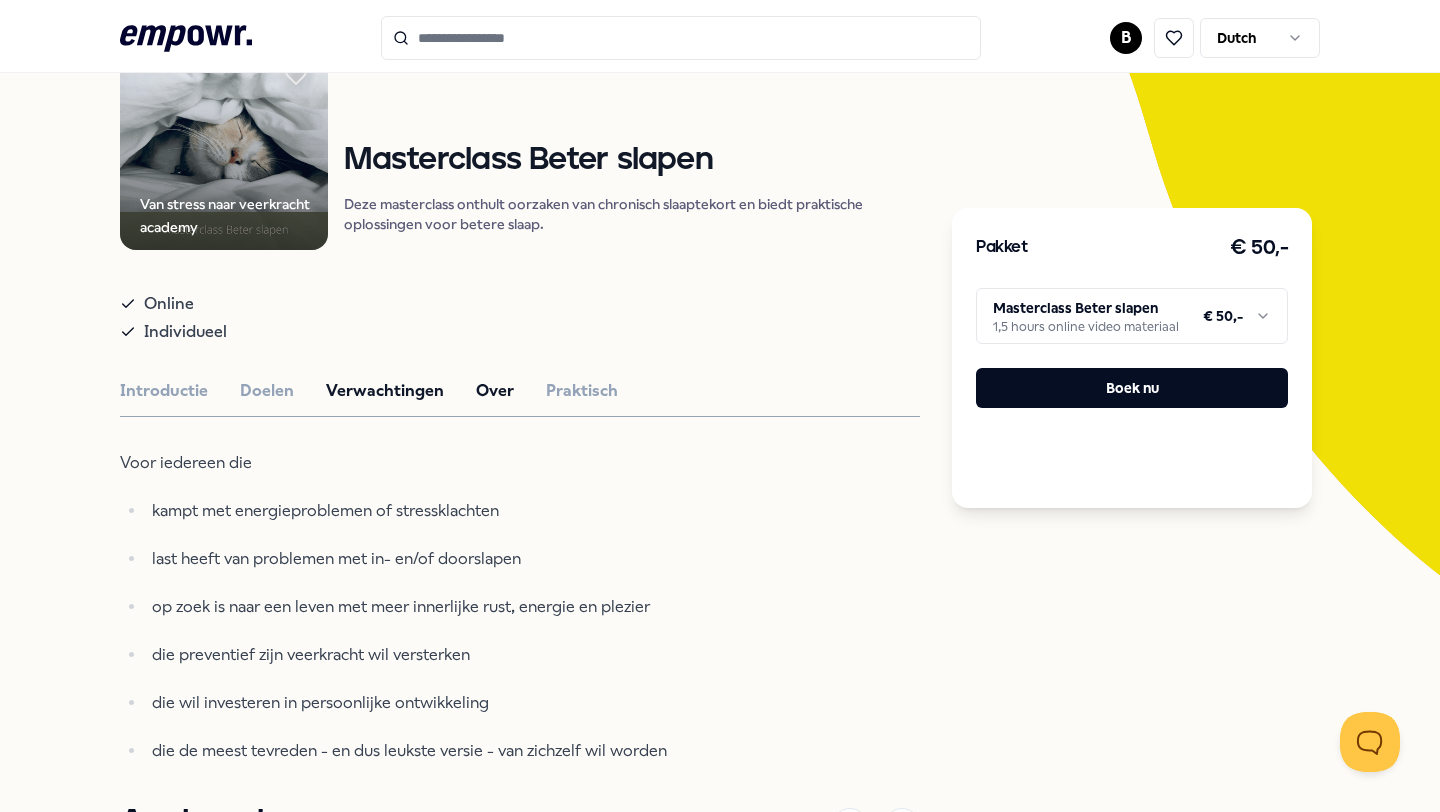 click on "Over" at bounding box center [495, 391] 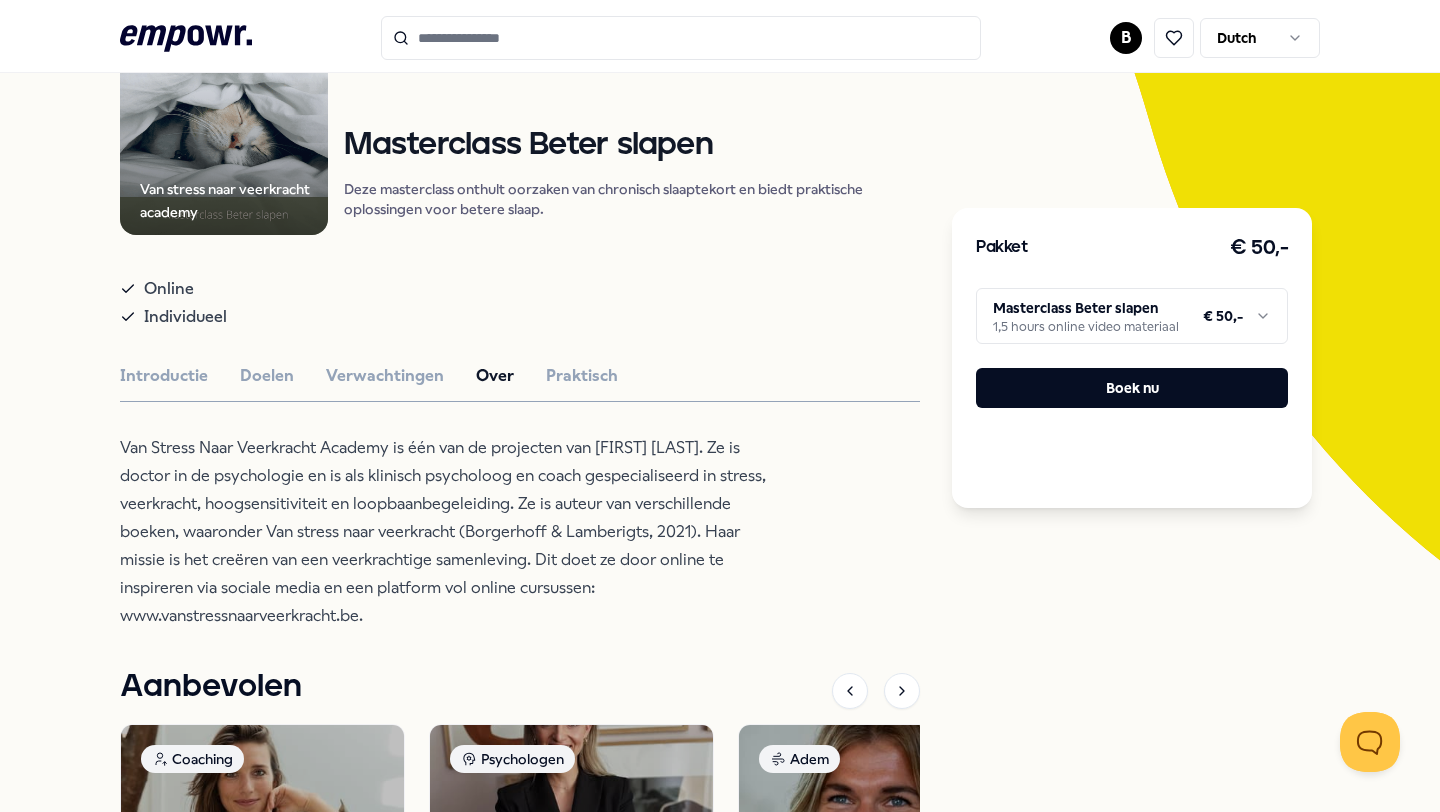 scroll, scrollTop: 197, scrollLeft: 0, axis: vertical 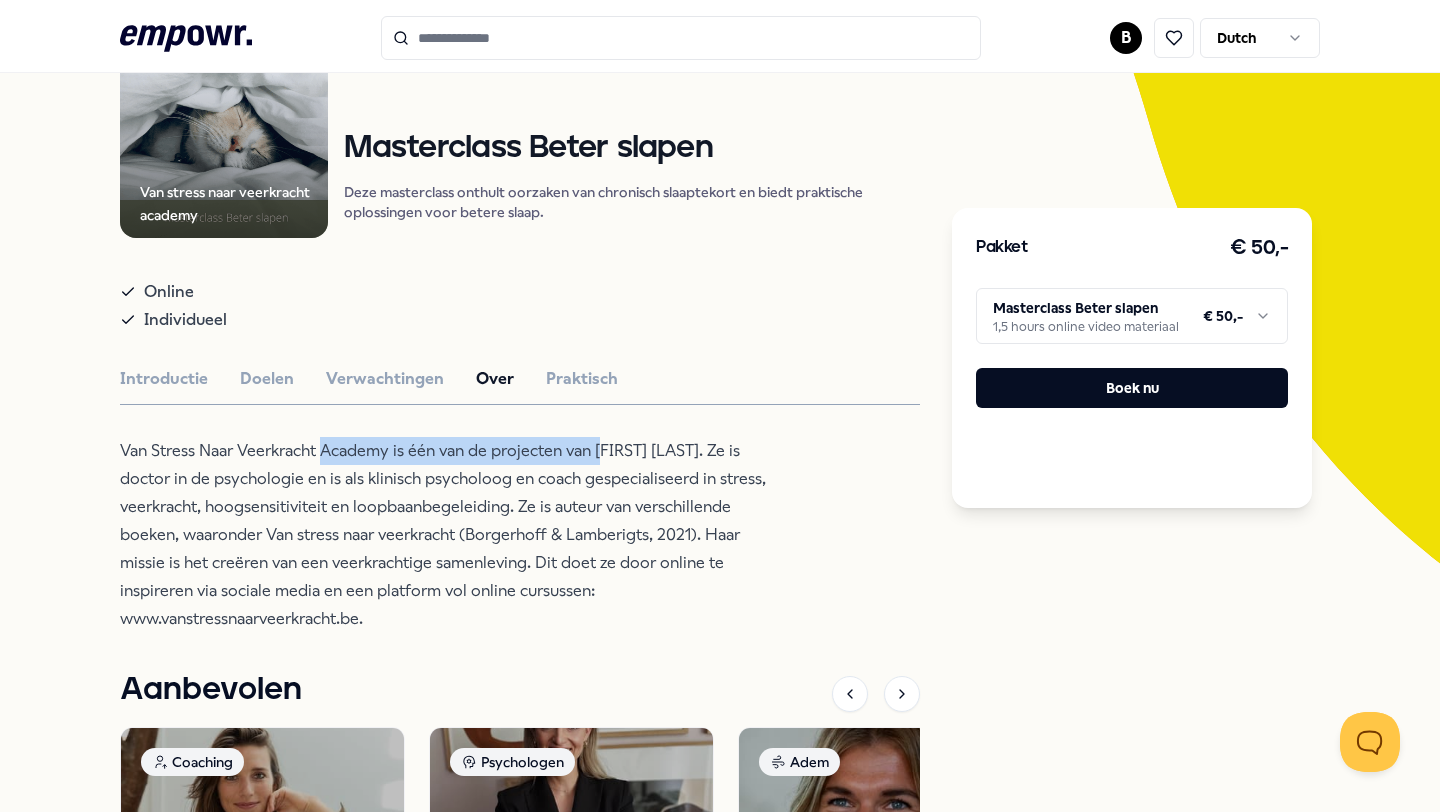 drag, startPoint x: 601, startPoint y: 449, endPoint x: 322, endPoint y: 458, distance: 279.1451 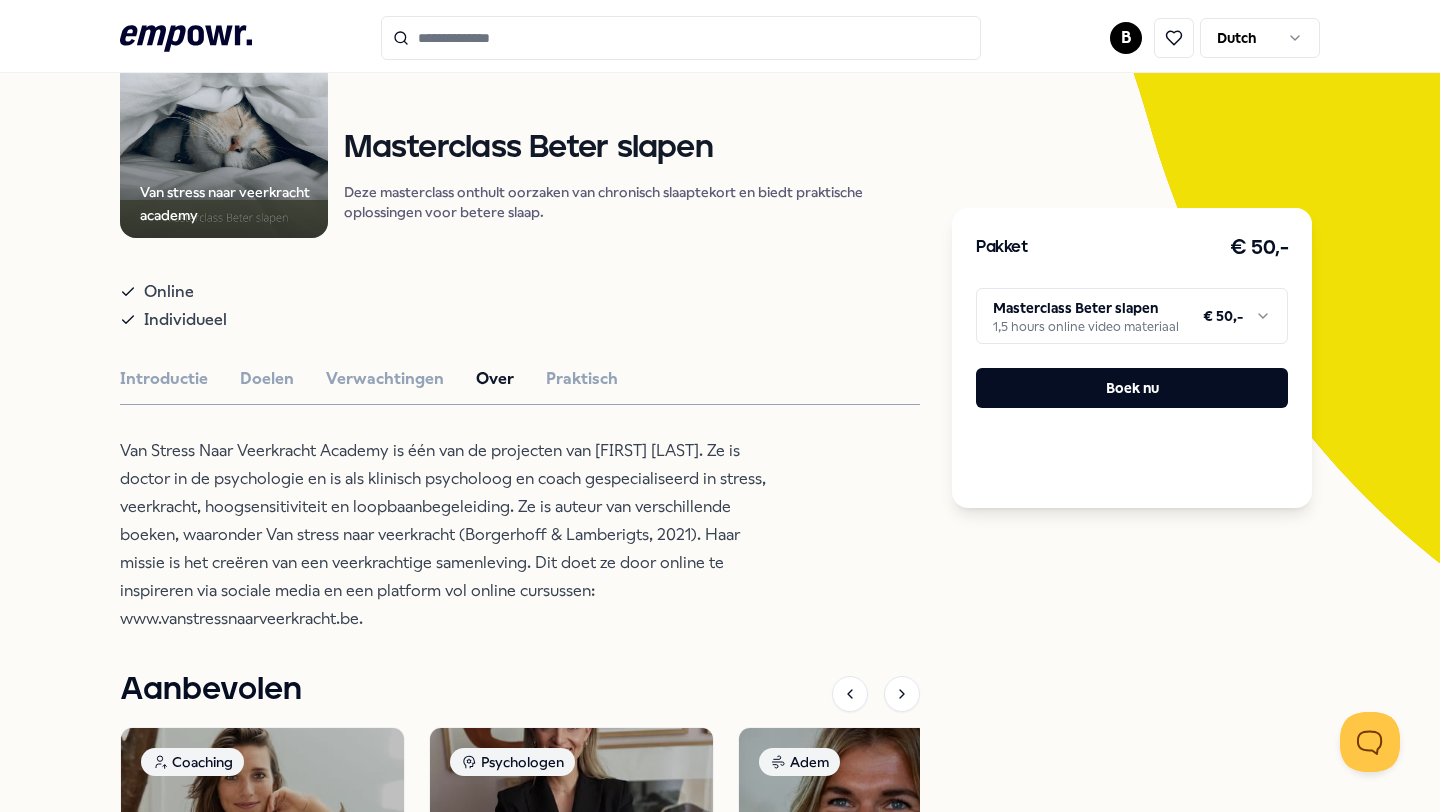 click on "Van Stress Naar Veerkracht Academy is één van de projecten van [FIRST] [LAST]. Ze is doctor in de psychologie en is als klinisch psycholoog en coach gespecialiseerd in stress, veerkracht, hoogsensitiviteit en loopbaanbegeleiding. Ze is auteur van verschillende boeken, waaronder Van stress naar veerkracht (Borgerhoff & Lamberigts, 2021). Haar missie is het creëren van een veerkrachtige samenleving. Dit doet ze door online te inspireren via sociale media en een platform vol online cursussen: www.vanstressnaarveerkracht.be." at bounding box center [445, 535] 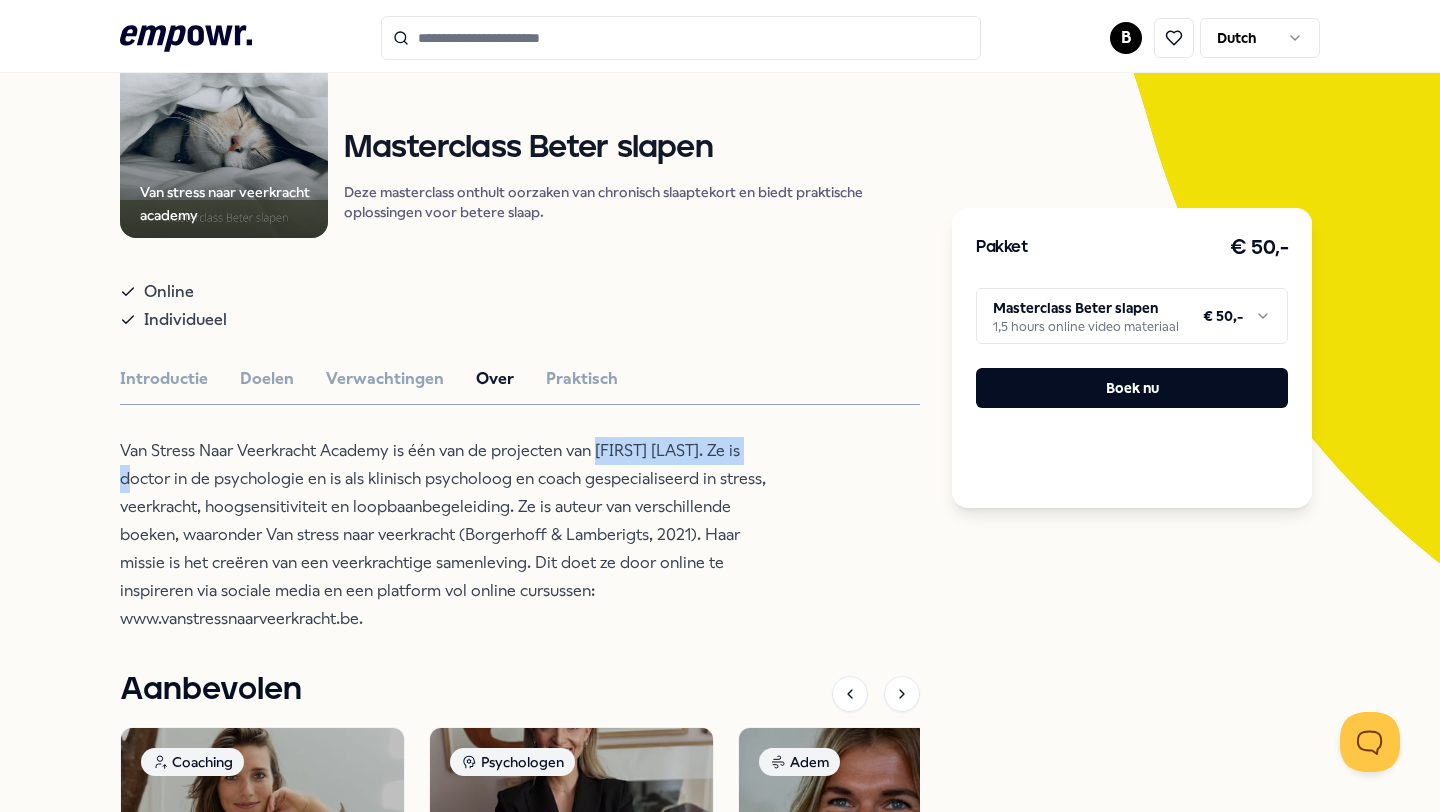 drag, startPoint x: 598, startPoint y: 448, endPoint x: 178, endPoint y: 485, distance: 421.62662 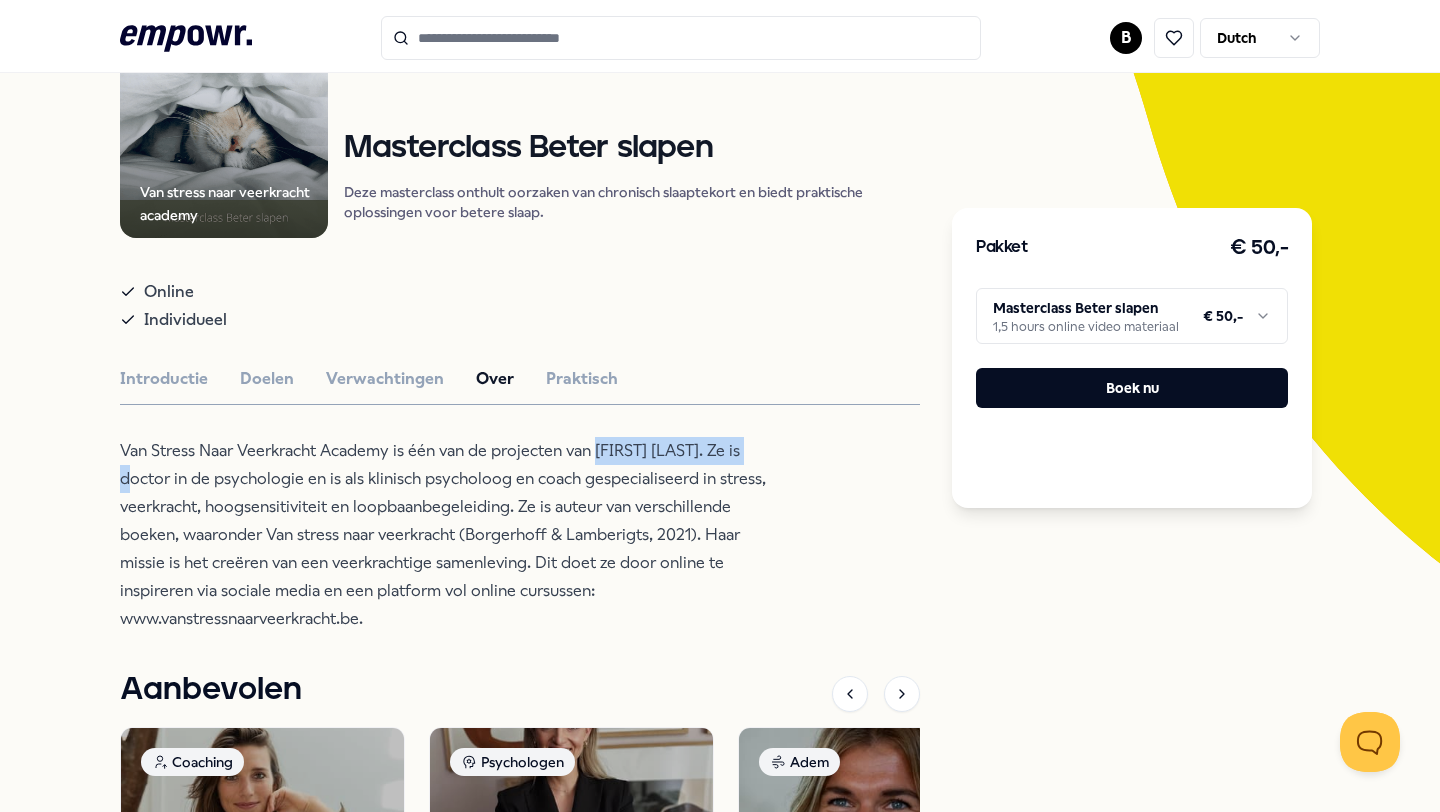 copy on "[FIRST] [LAST]." 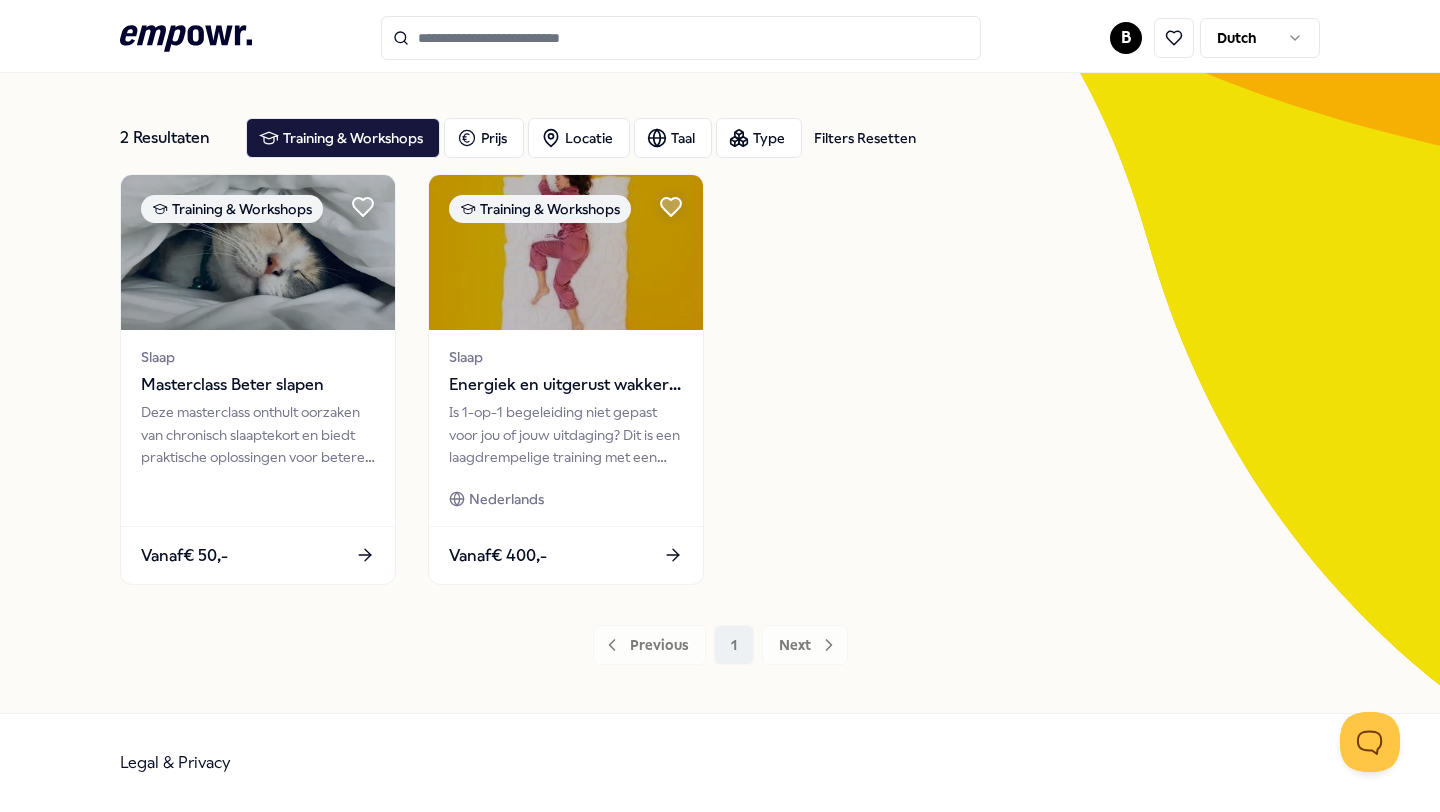 scroll, scrollTop: 75, scrollLeft: 0, axis: vertical 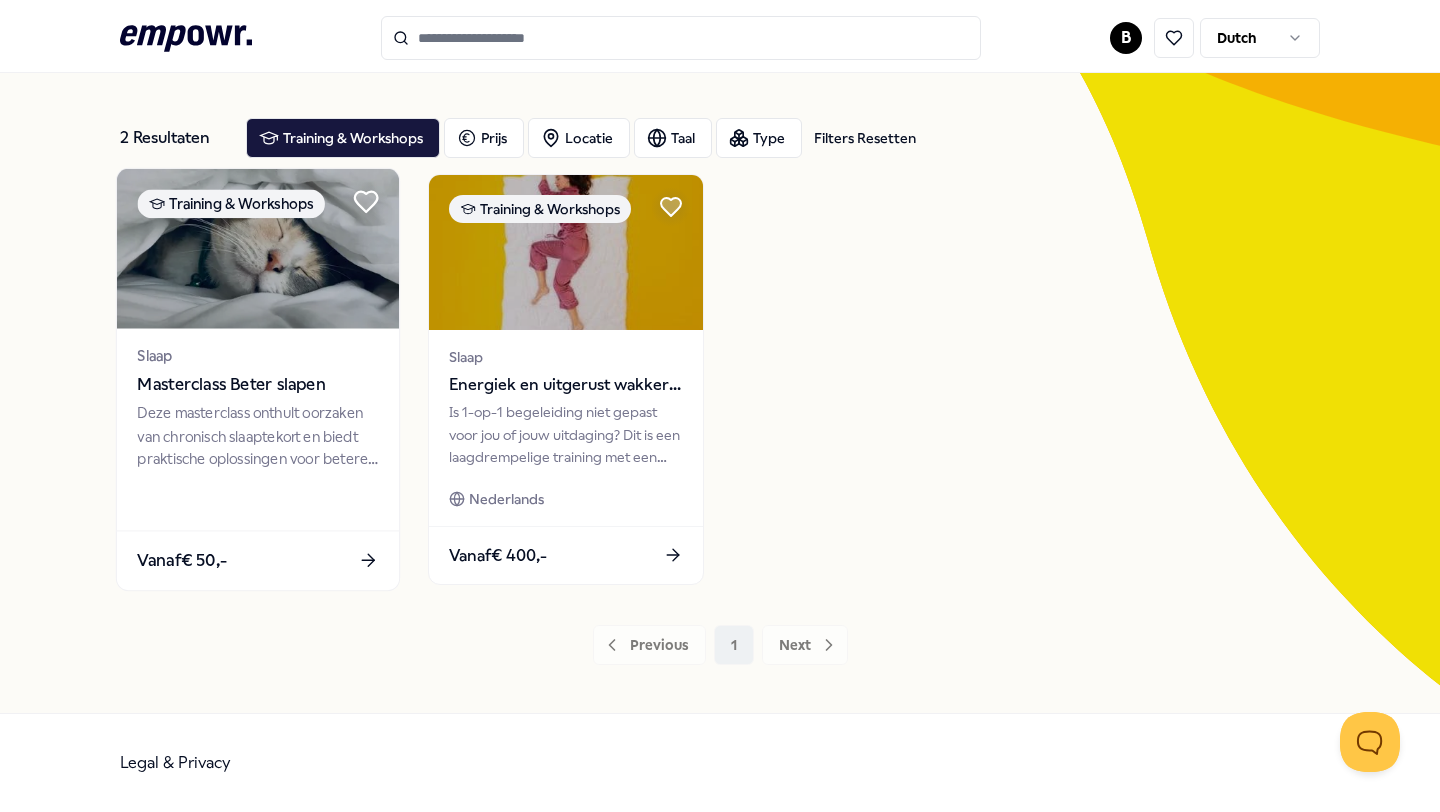 click 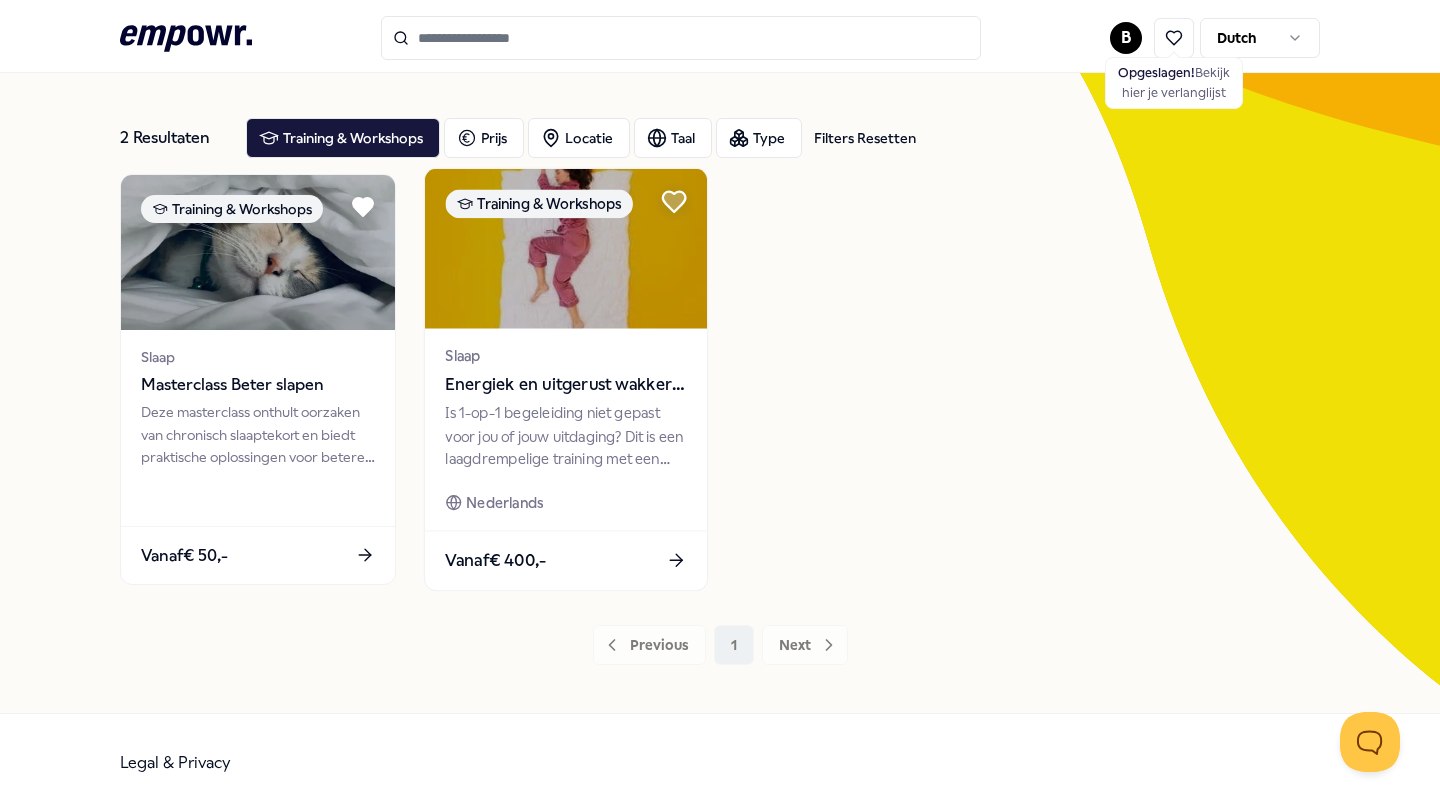 click 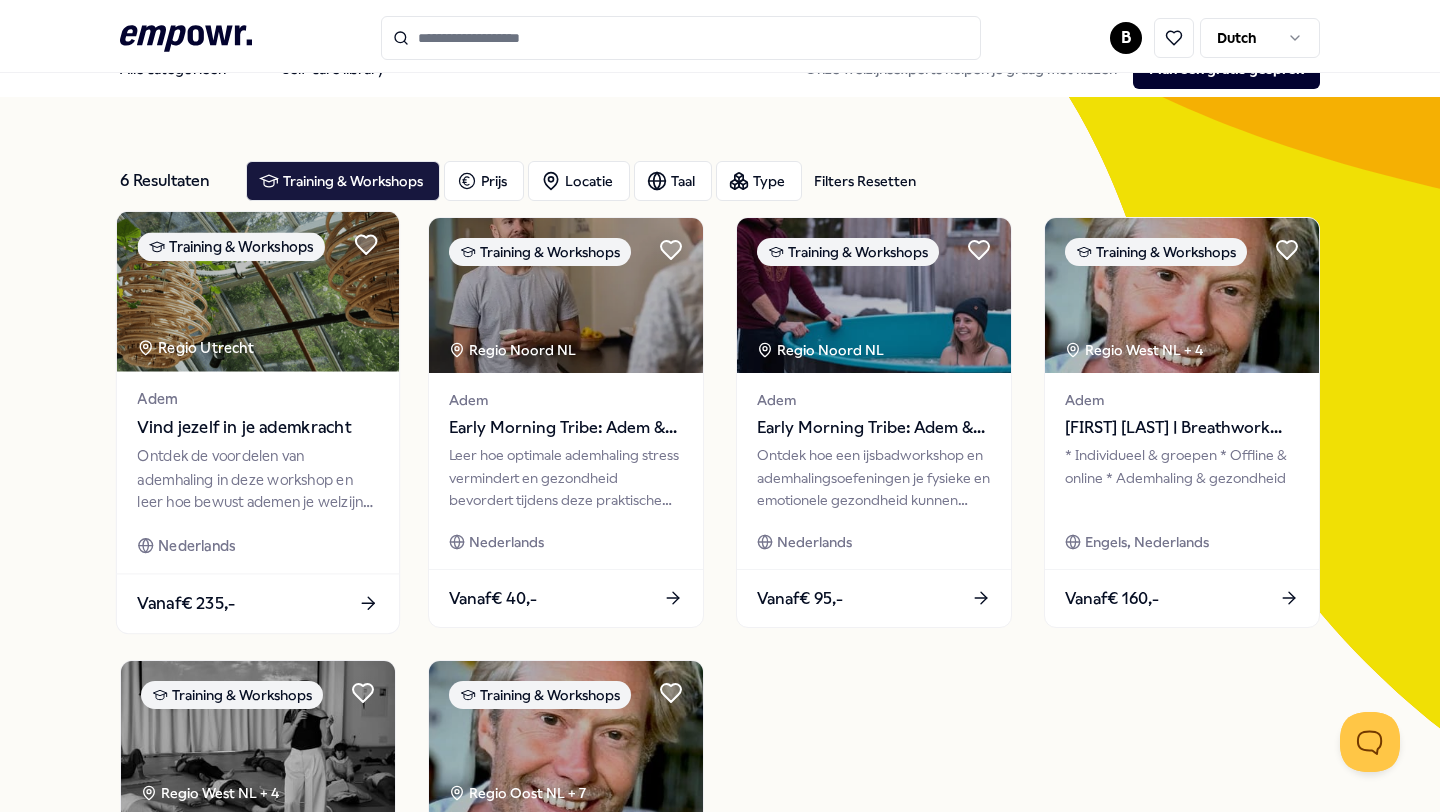 scroll, scrollTop: 0, scrollLeft: 0, axis: both 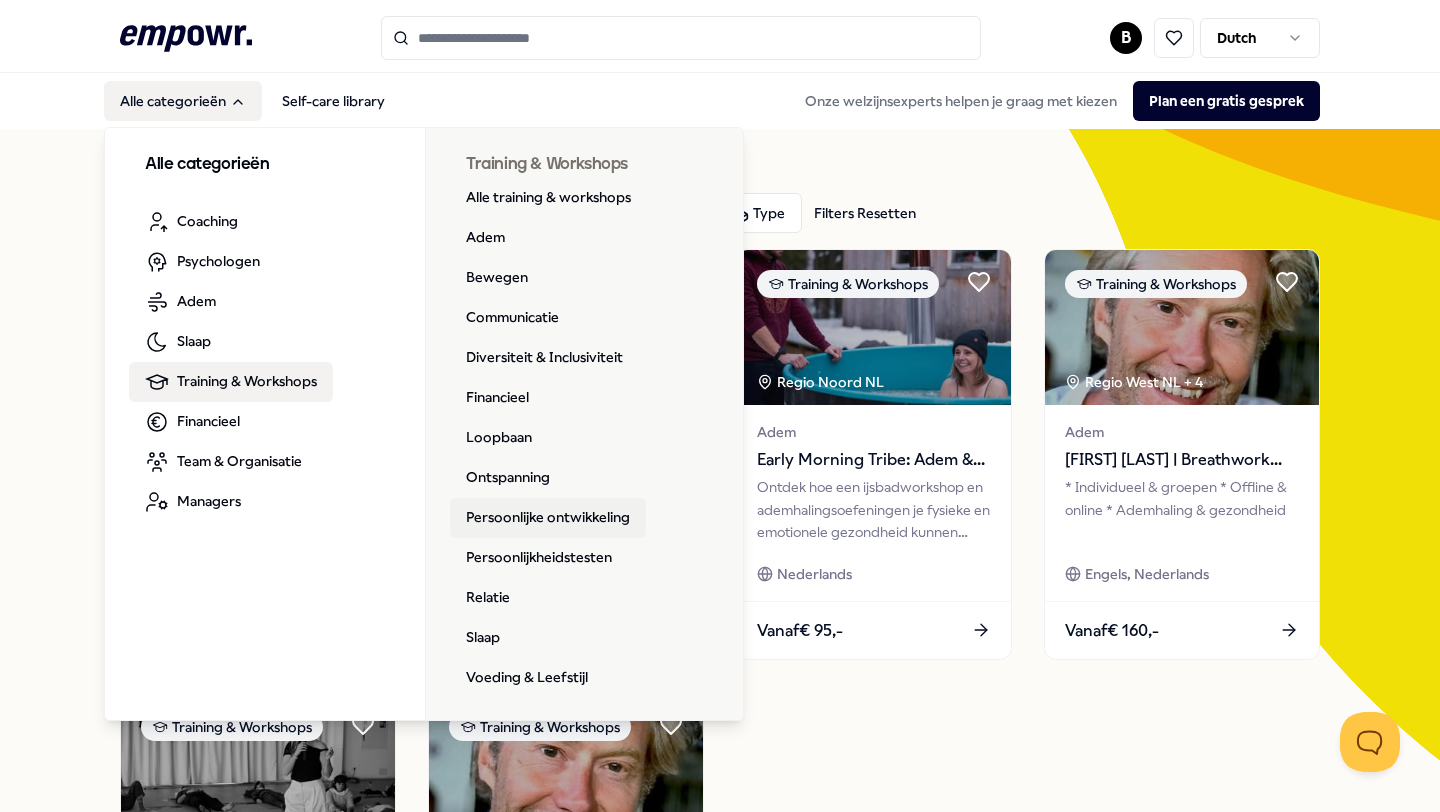 click on "Persoonlijke ontwikkeling" at bounding box center [548, 518] 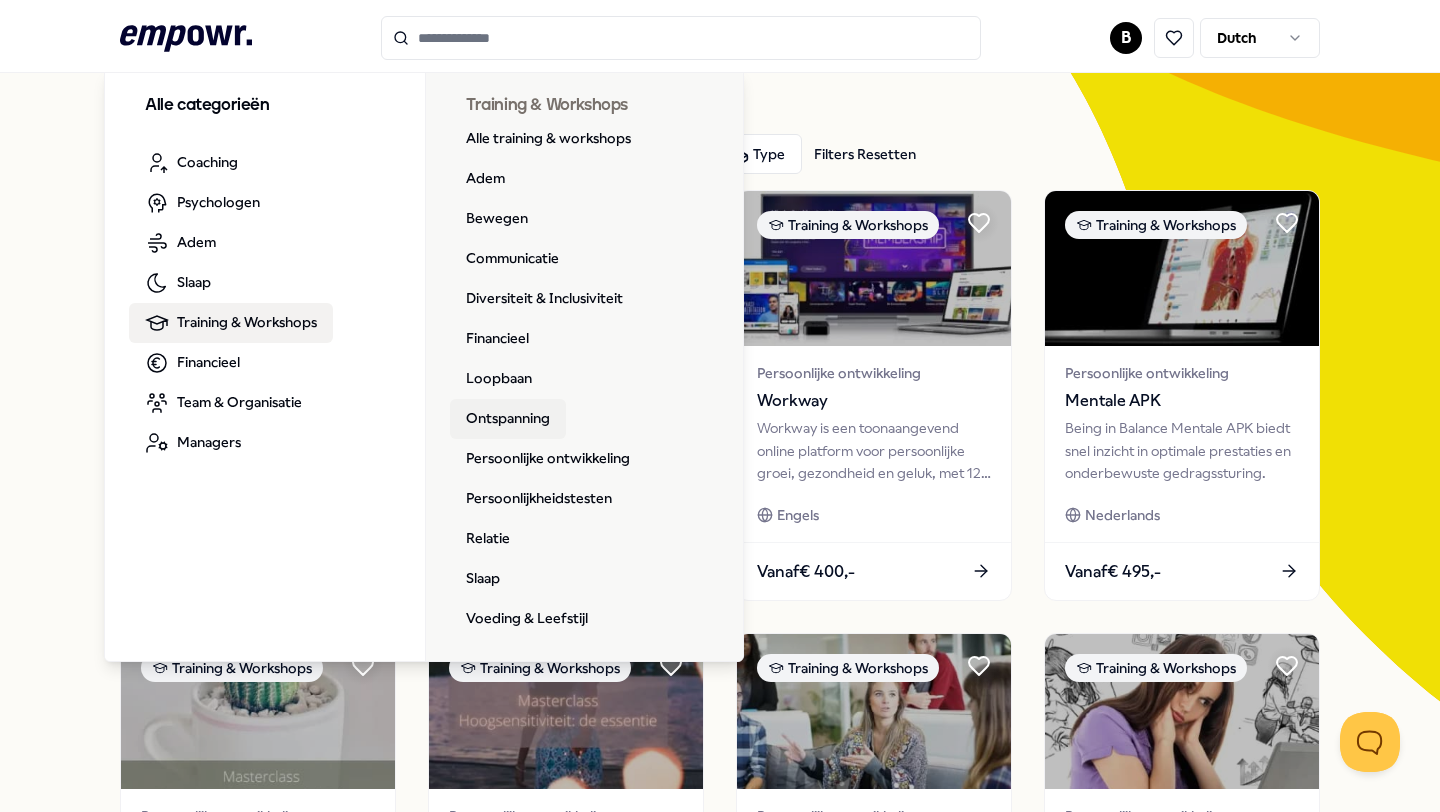 scroll, scrollTop: 78, scrollLeft: 0, axis: vertical 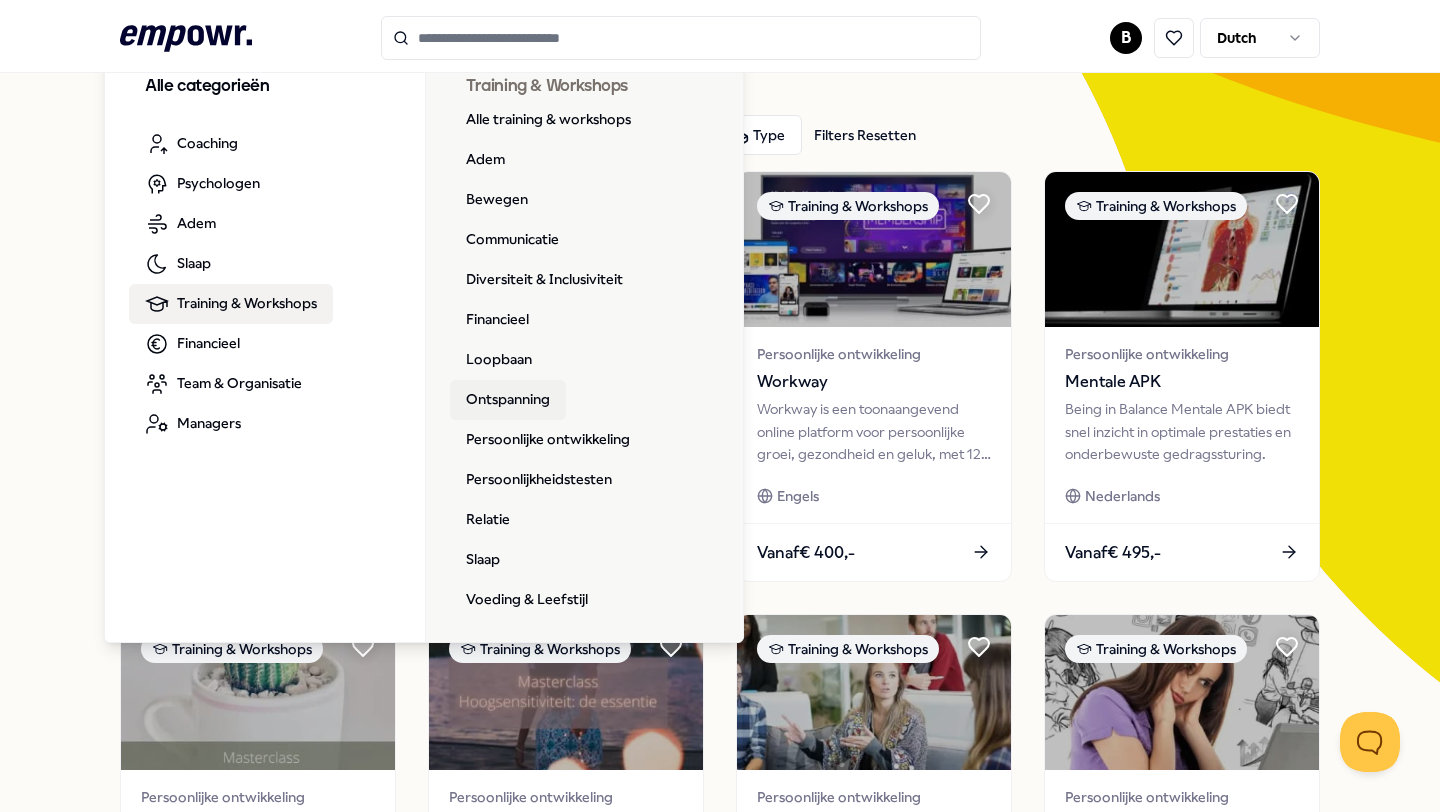click on "Ontspanning" at bounding box center [508, 400] 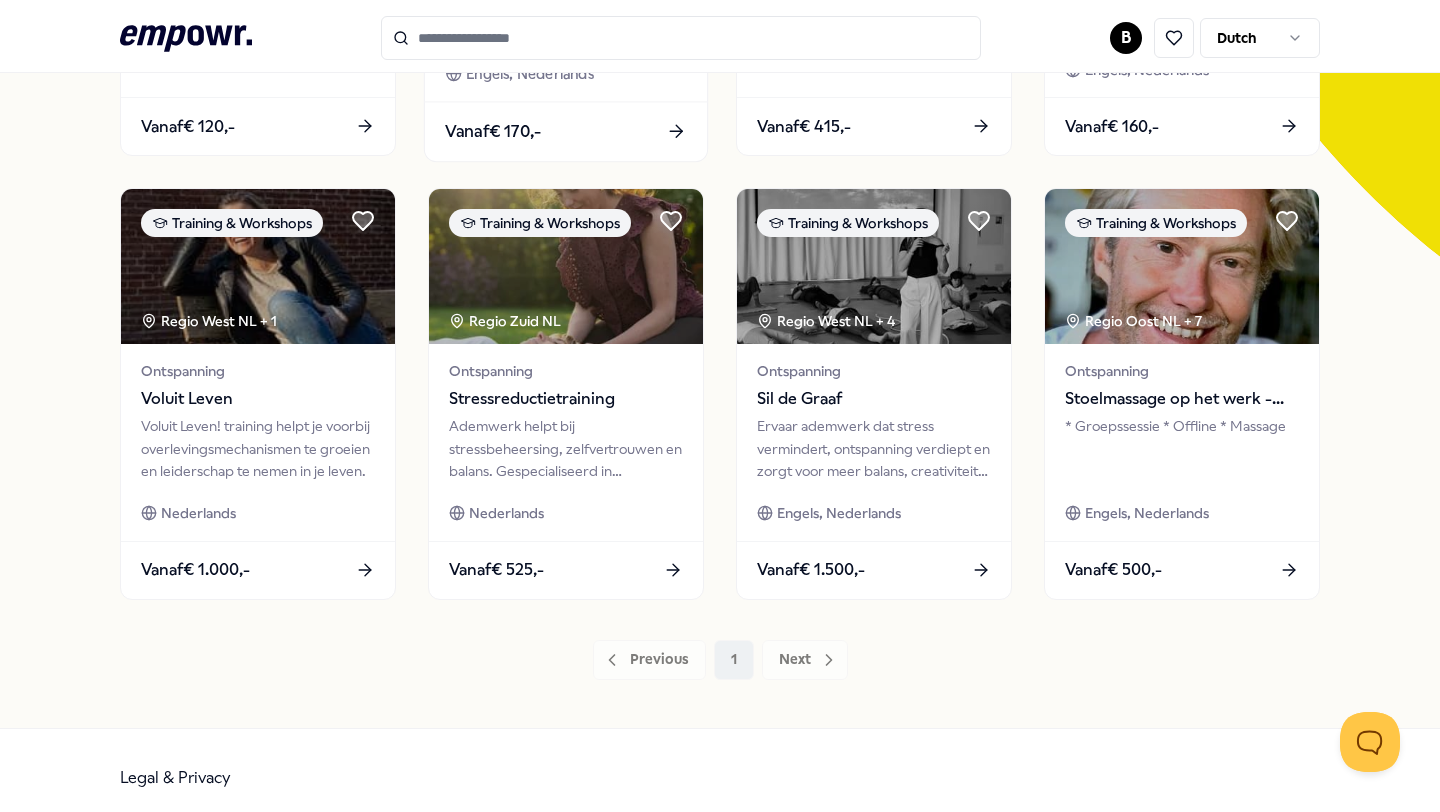 scroll, scrollTop: 501, scrollLeft: 0, axis: vertical 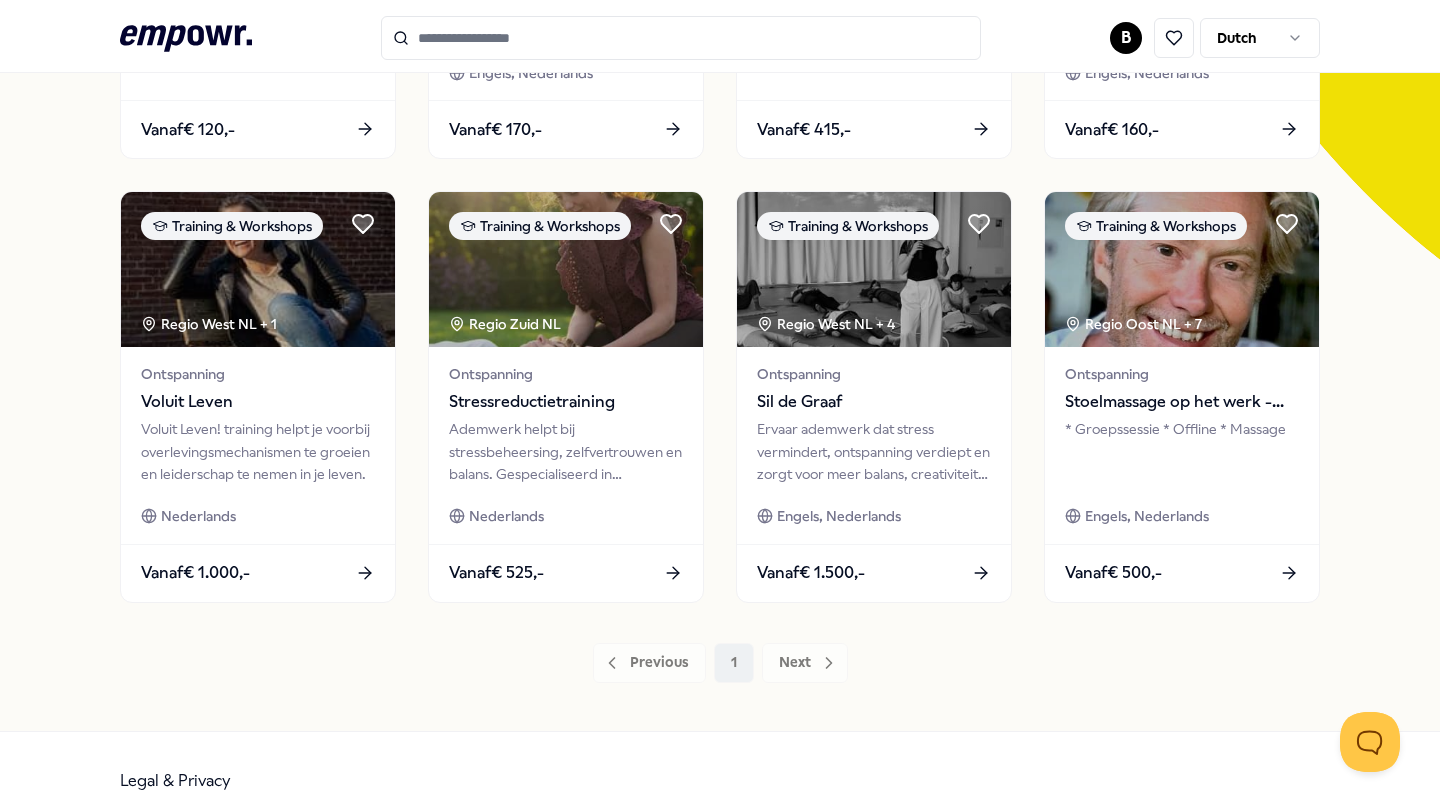 click on "Previous 1 Next" at bounding box center [720, 663] 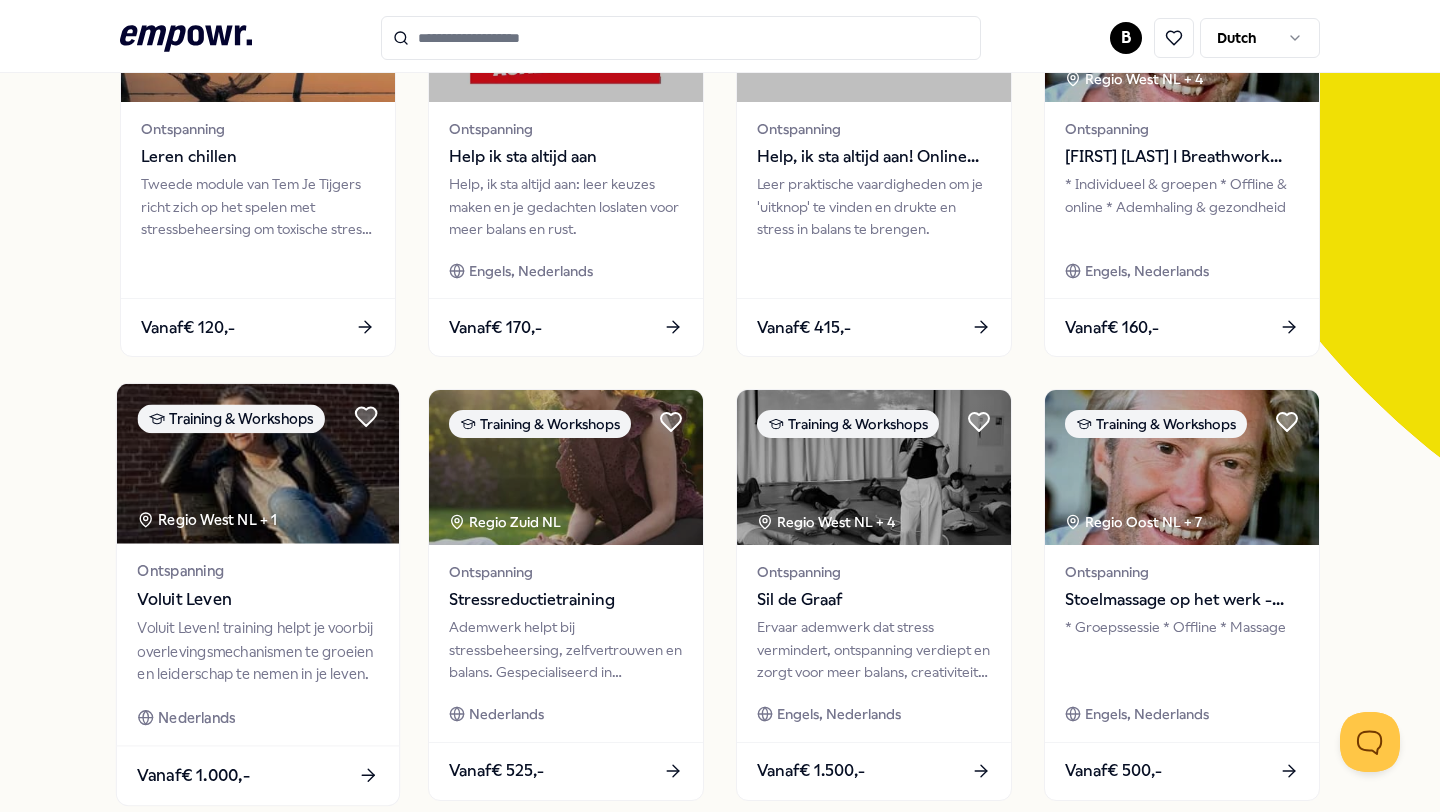 click at bounding box center [258, 464] 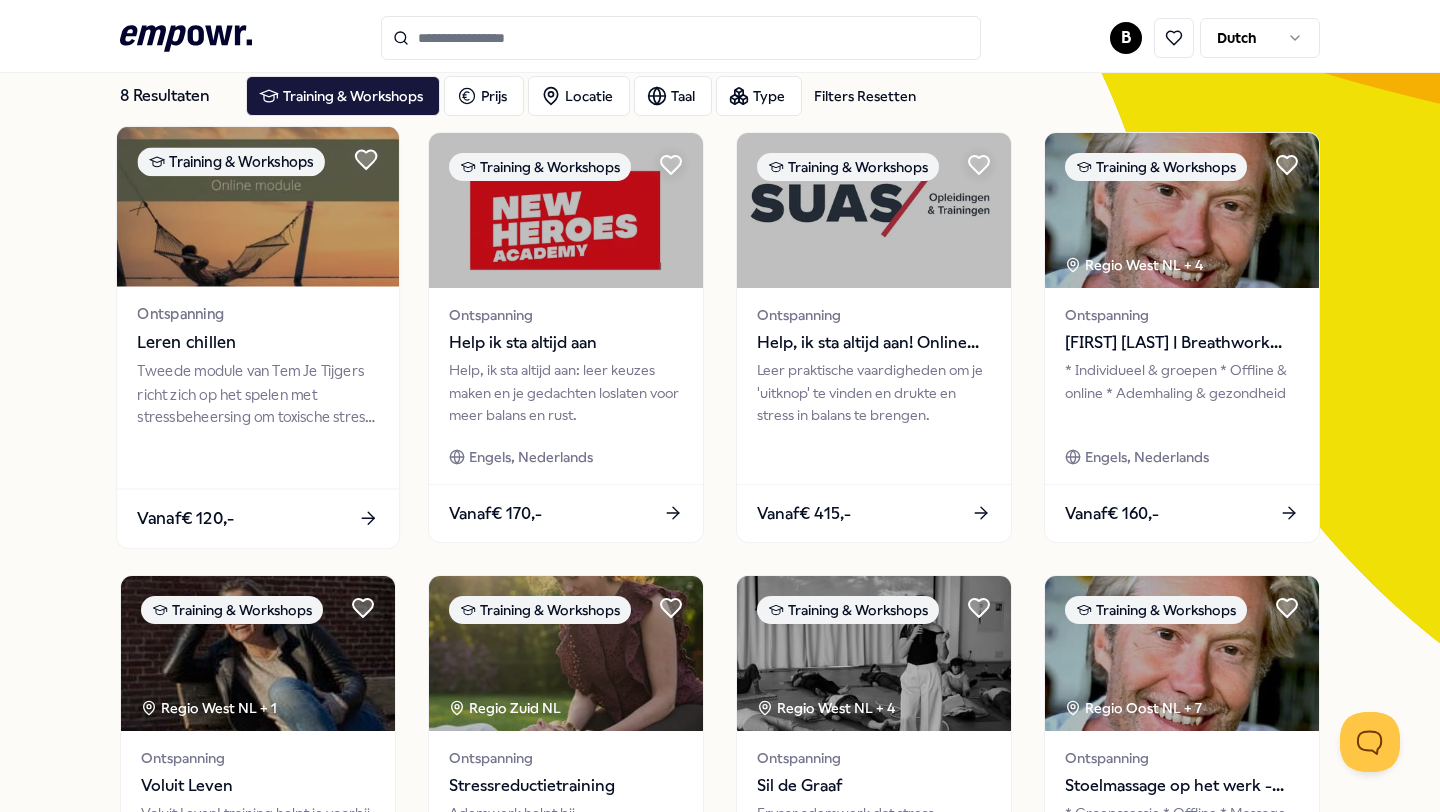 scroll, scrollTop: 116, scrollLeft: 0, axis: vertical 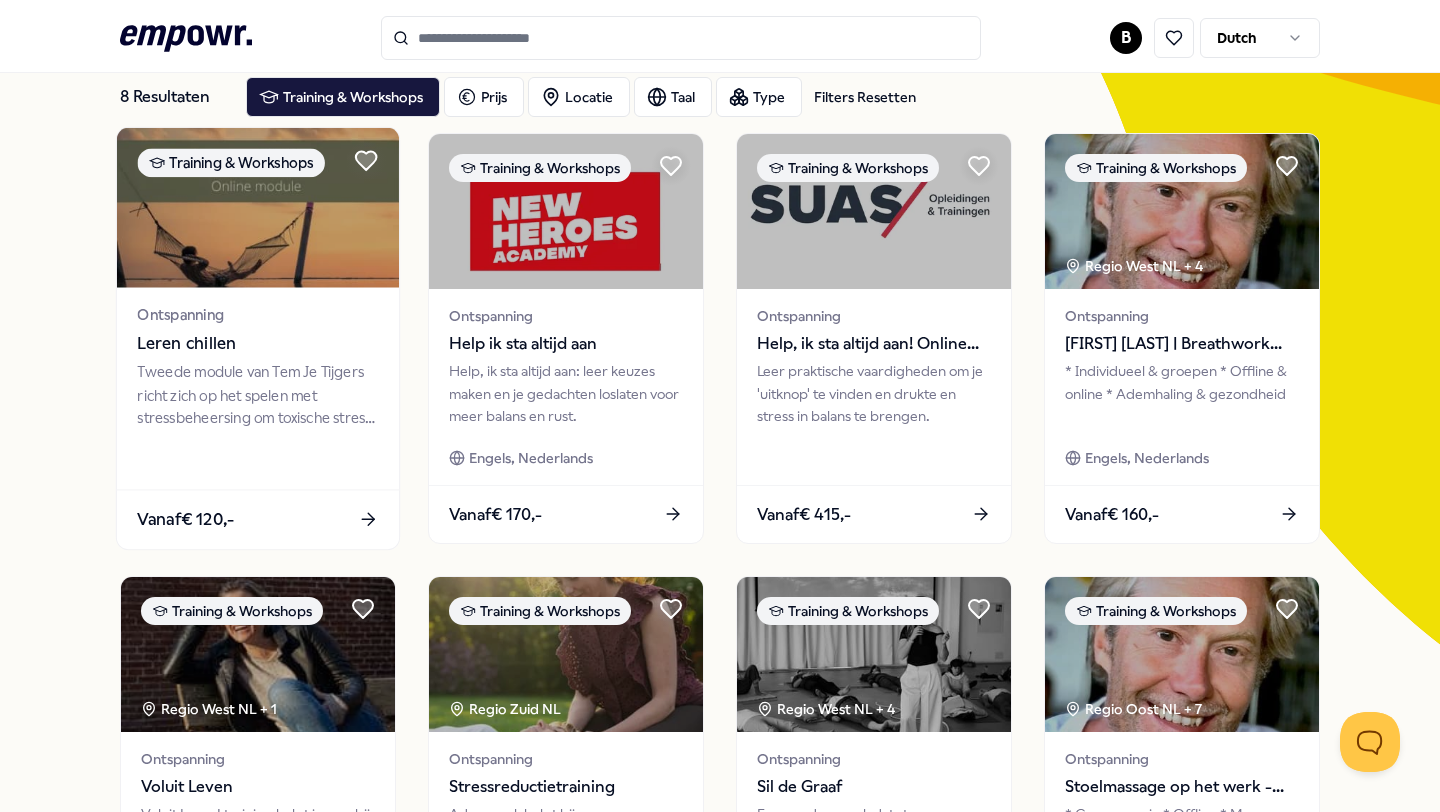 click on "Tweede module van Tem Je Tijgers richt zich op het spelen met stressbeheersing
om toxische stress te voorkomen." at bounding box center (257, 395) 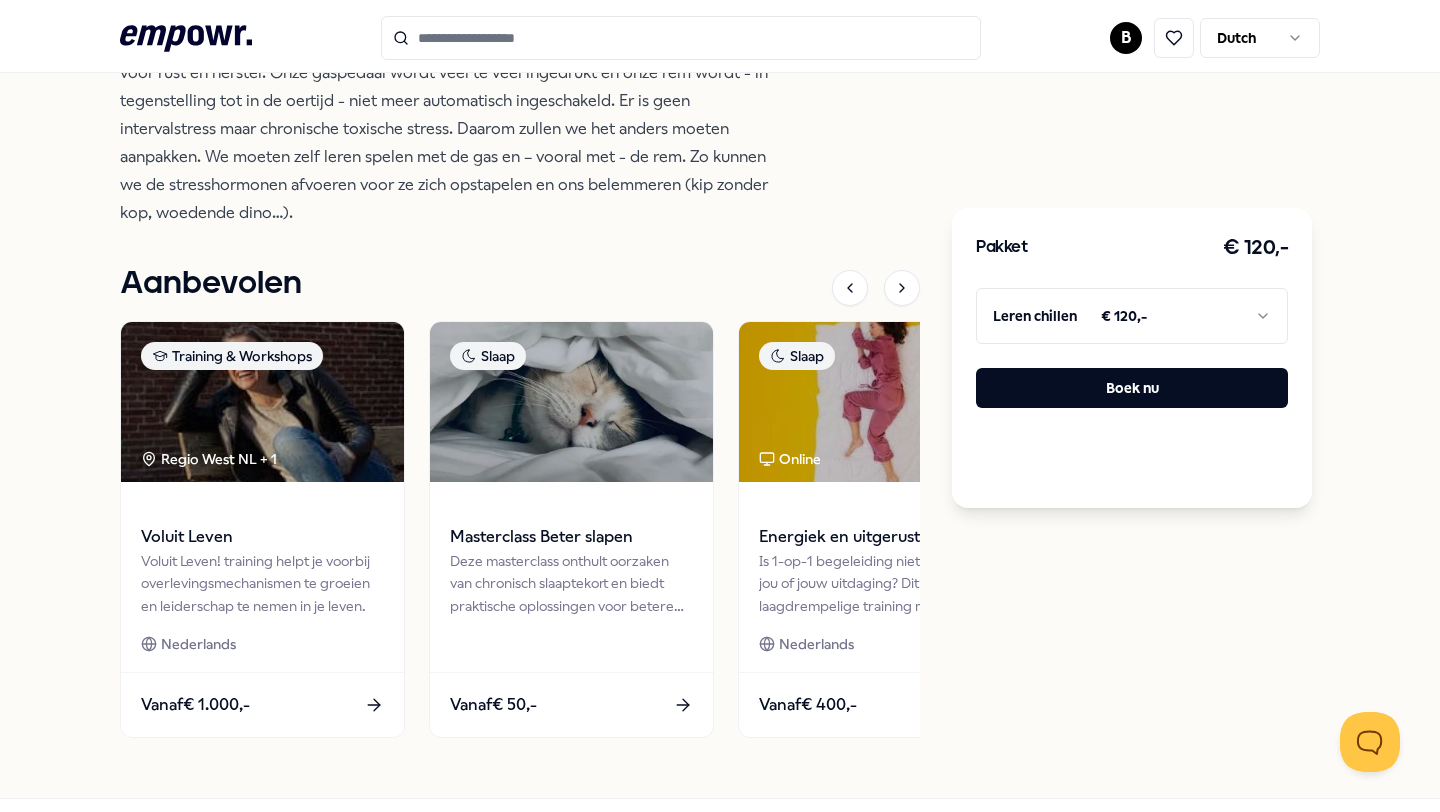 scroll, scrollTop: 712, scrollLeft: 0, axis: vertical 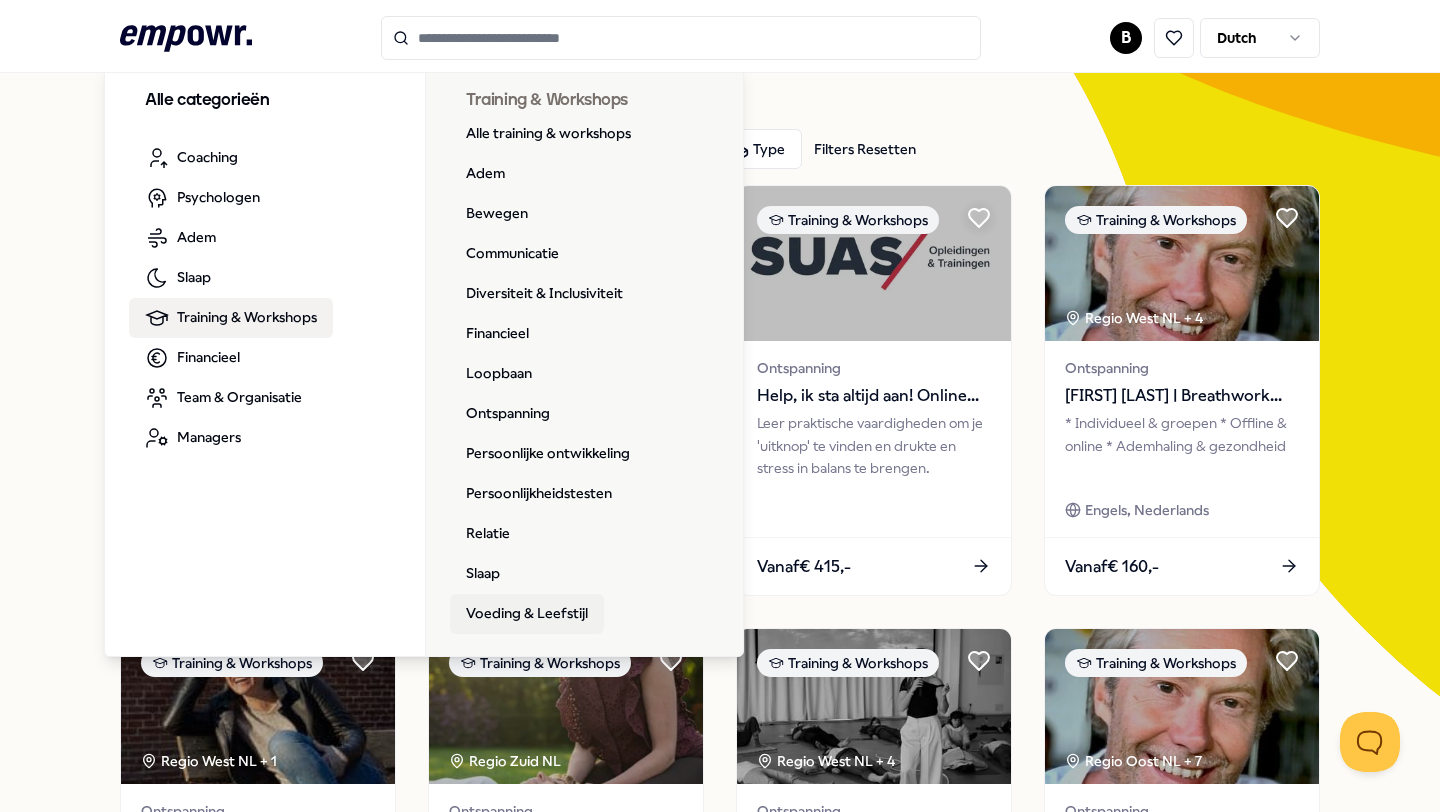 click on "Voeding & Leefstijl" at bounding box center (527, 614) 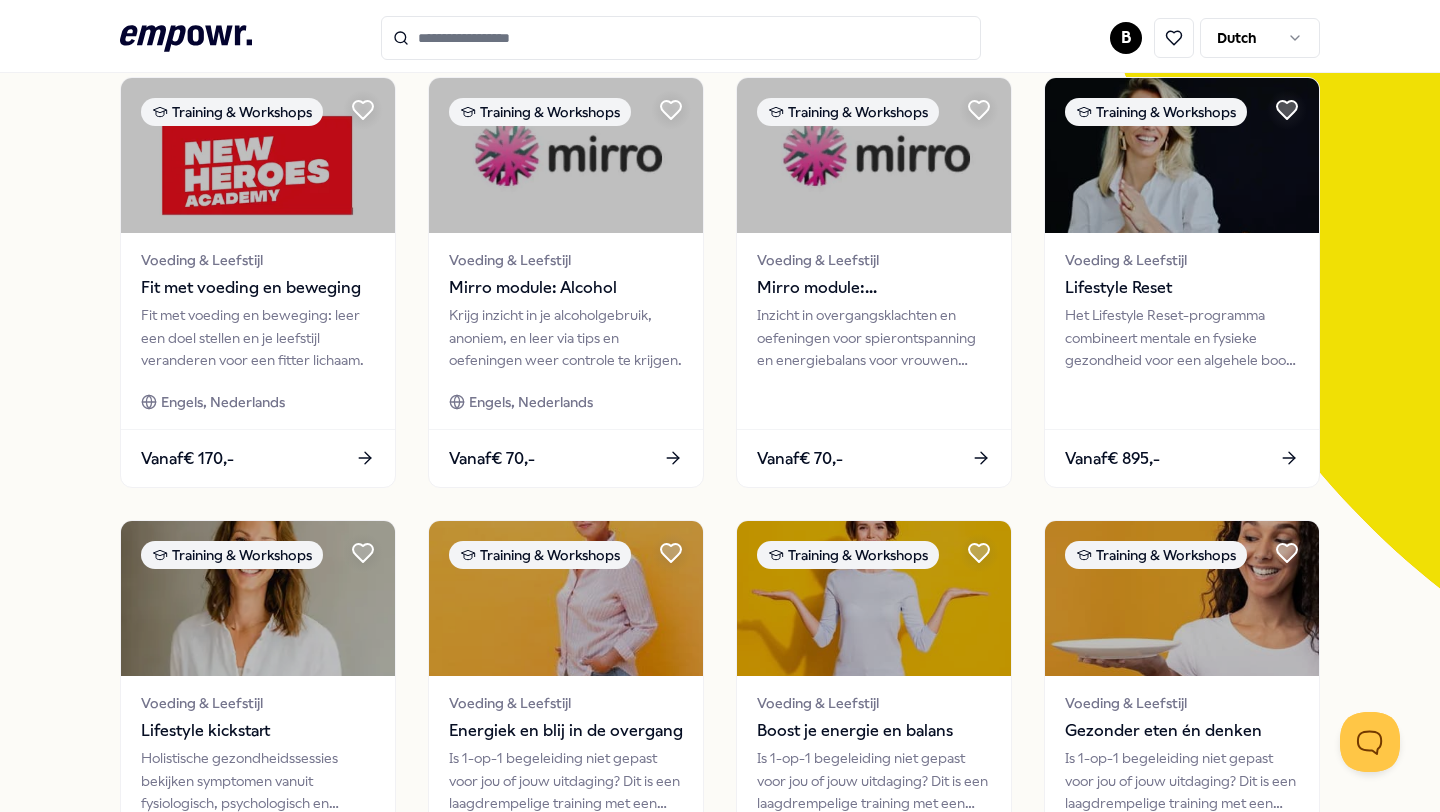 scroll, scrollTop: 93, scrollLeft: 0, axis: vertical 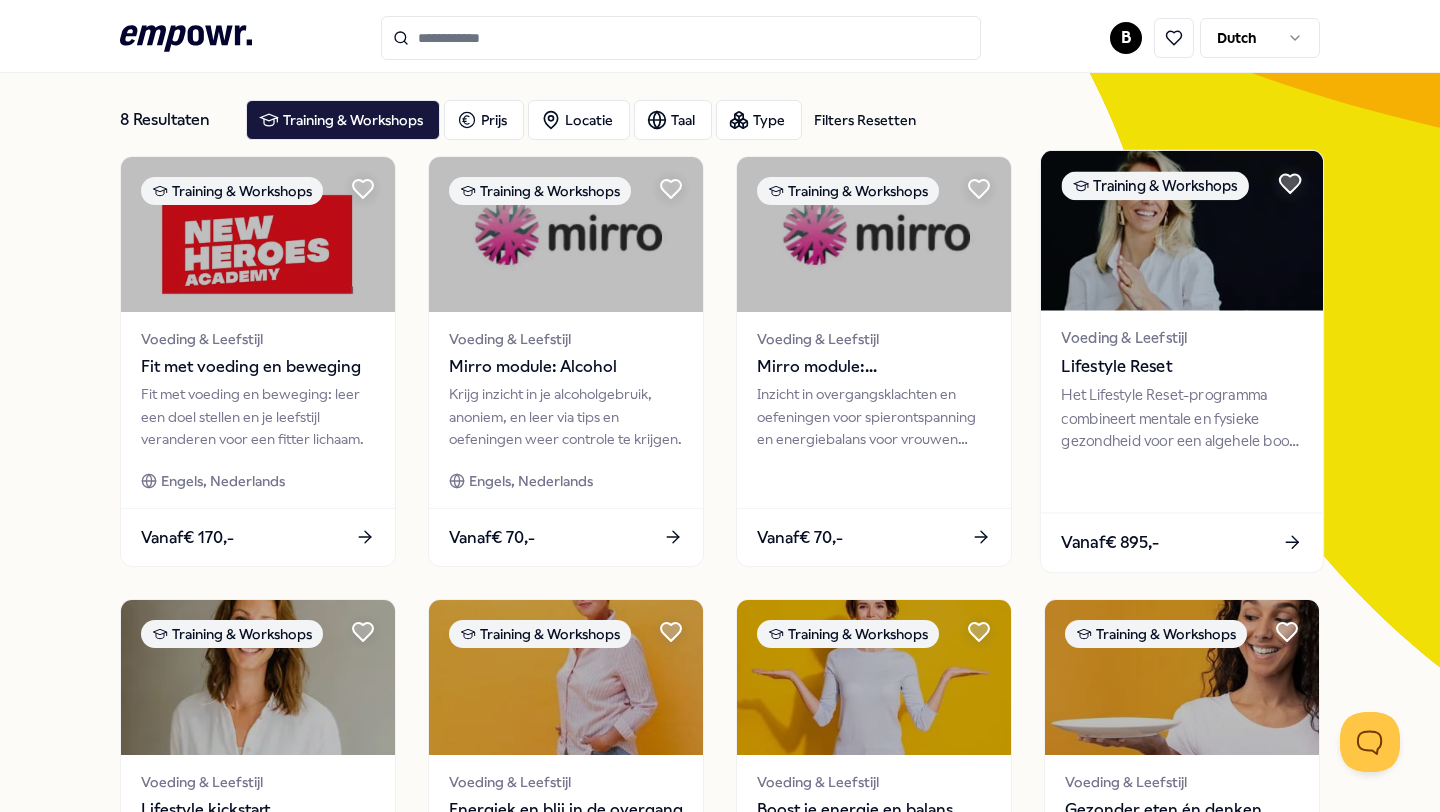 click on "Voeding & Leefstijl" at bounding box center (1181, 338) 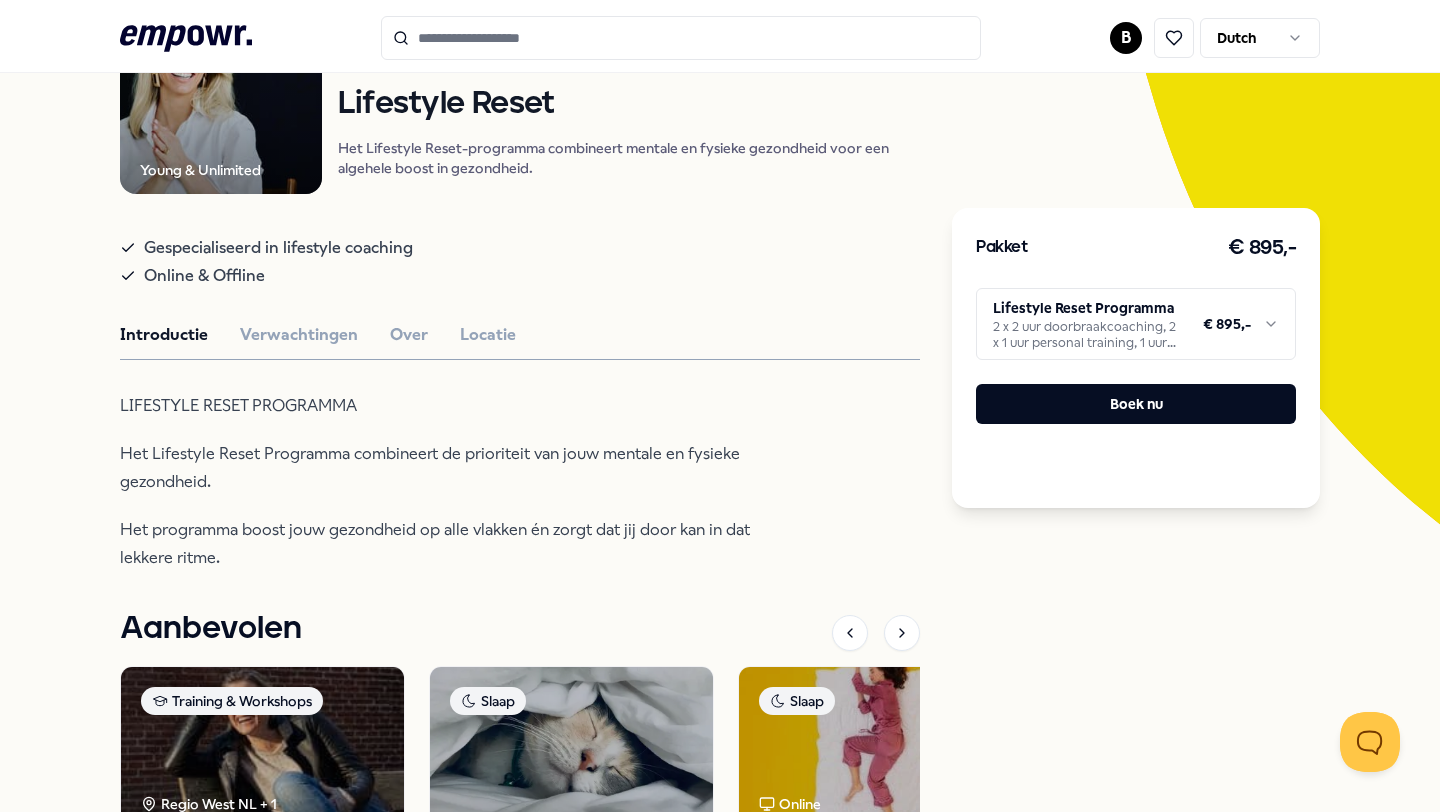 scroll, scrollTop: 238, scrollLeft: 0, axis: vertical 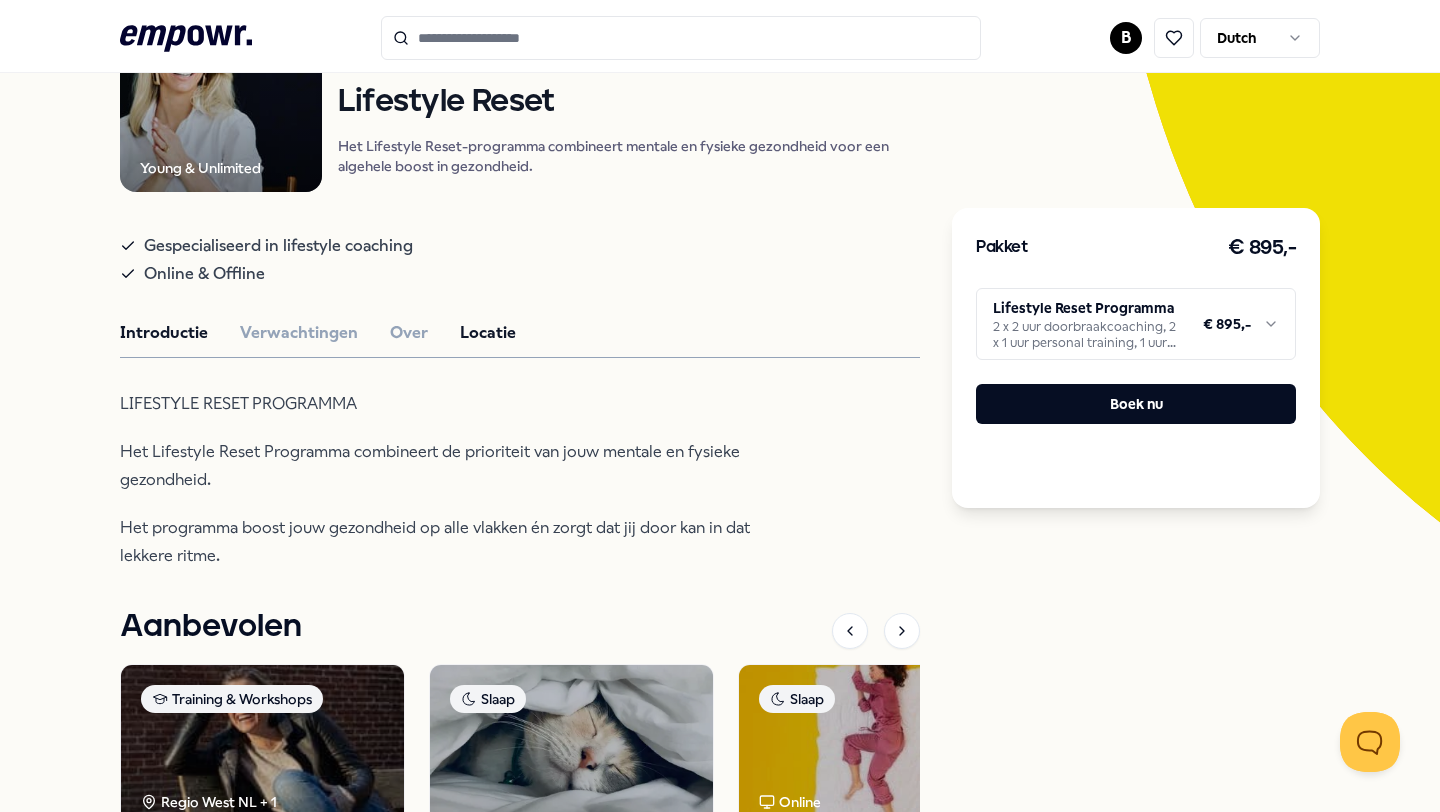 click on "Locatie" at bounding box center [488, 333] 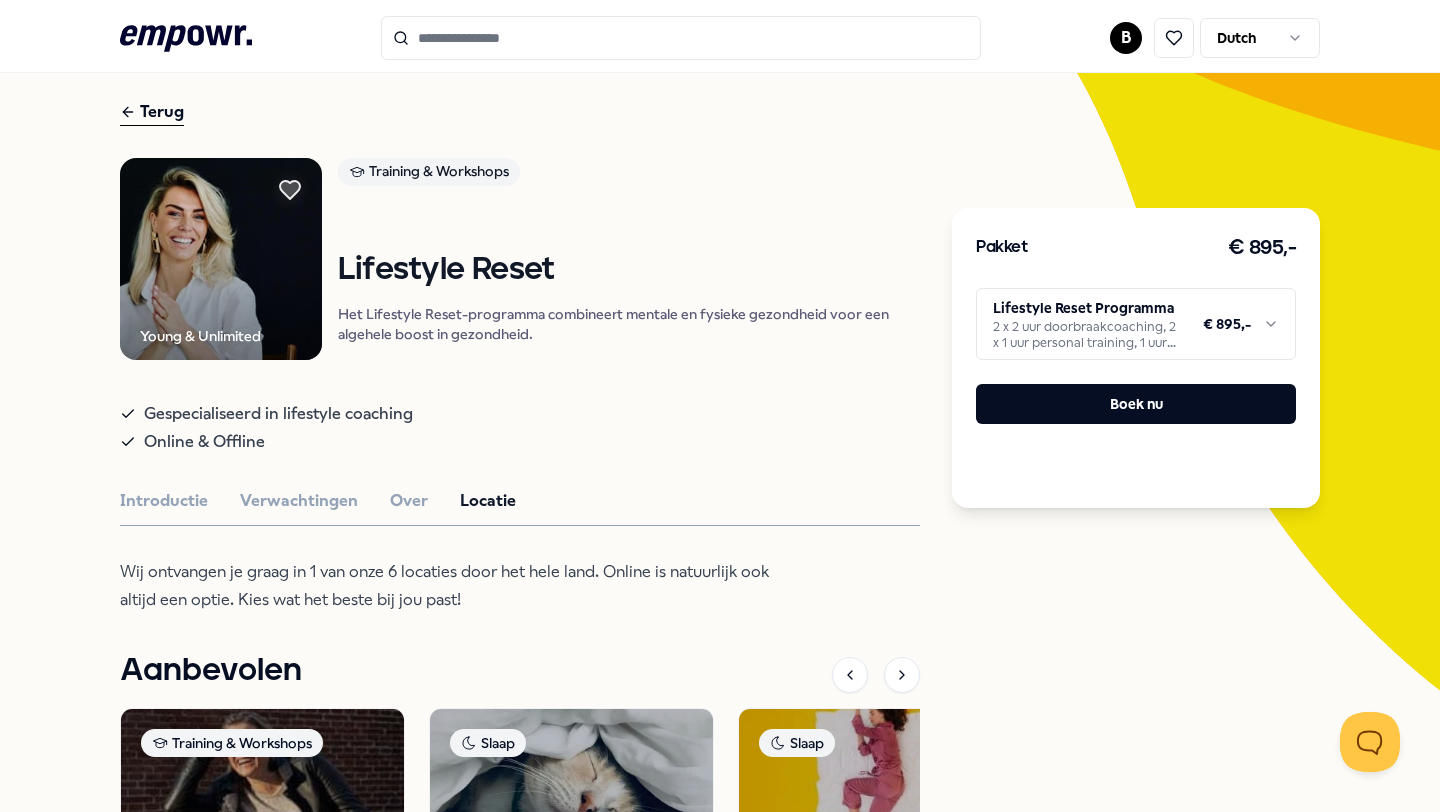 scroll, scrollTop: 78, scrollLeft: 0, axis: vertical 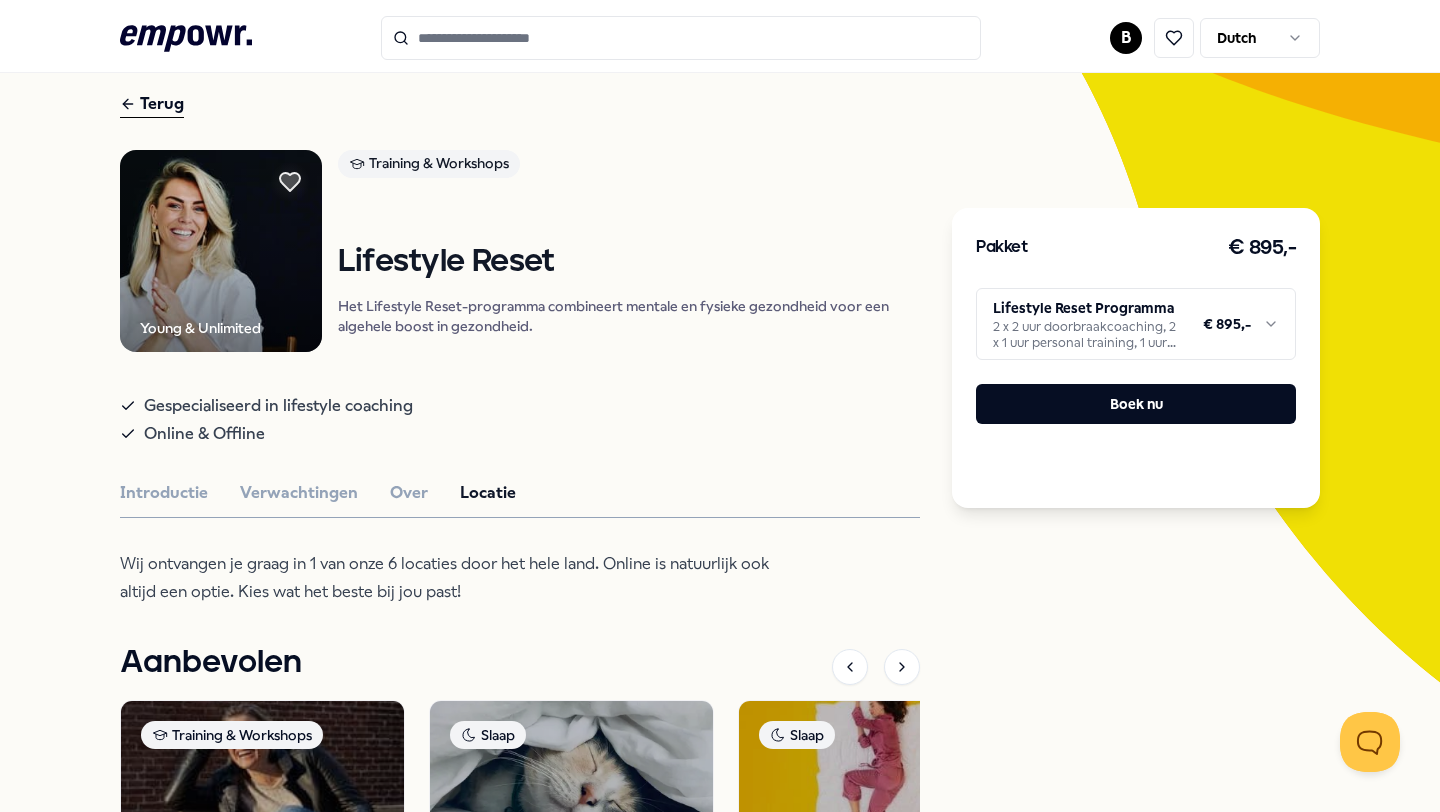 click on ".empowr-logo_svg__cls-1{fill:#03032f} B Dutch Alle categorieën   Self-care library Terug Young & Unlimited Training & Workshops Lifestyle Reset Het Lifestyle Reset-programma combineert mentale en fysieke gezondheid voor een algehele boost in gezondheid. Gespecialiseerd in lifestyle coaching Online & Offline Introductie Verwachtingen Over Locatie Wij ontvangen je graag in 1 van onze 6 locaties door het hele land. Online is natuurlijk ook altijd een optie. Kies wat het beste bij jou past! Aanbevolen Training & Workshops Regio  West  NL    + 1 Voluit Leven Voluit Leven! training helpt je voorbij overlevingsmechanismen te groeien en
leiderschap te nemen in je leven. Nederlands Vanaf  € 1.000,- Slaap Masterclass Beter slapen Deze masterclass onthult oorzaken van chronisch slaaptekort en biedt praktische
oplossingen voor betere slaap. Vanaf  € 50,- Slaap Online Energiek en uitgerust wakker worden Nederlands Vanaf  € 400,- Adem Regio Noord NL    Early Morning Tribe: Adem & Tension Release Nederlands" at bounding box center [720, 406] 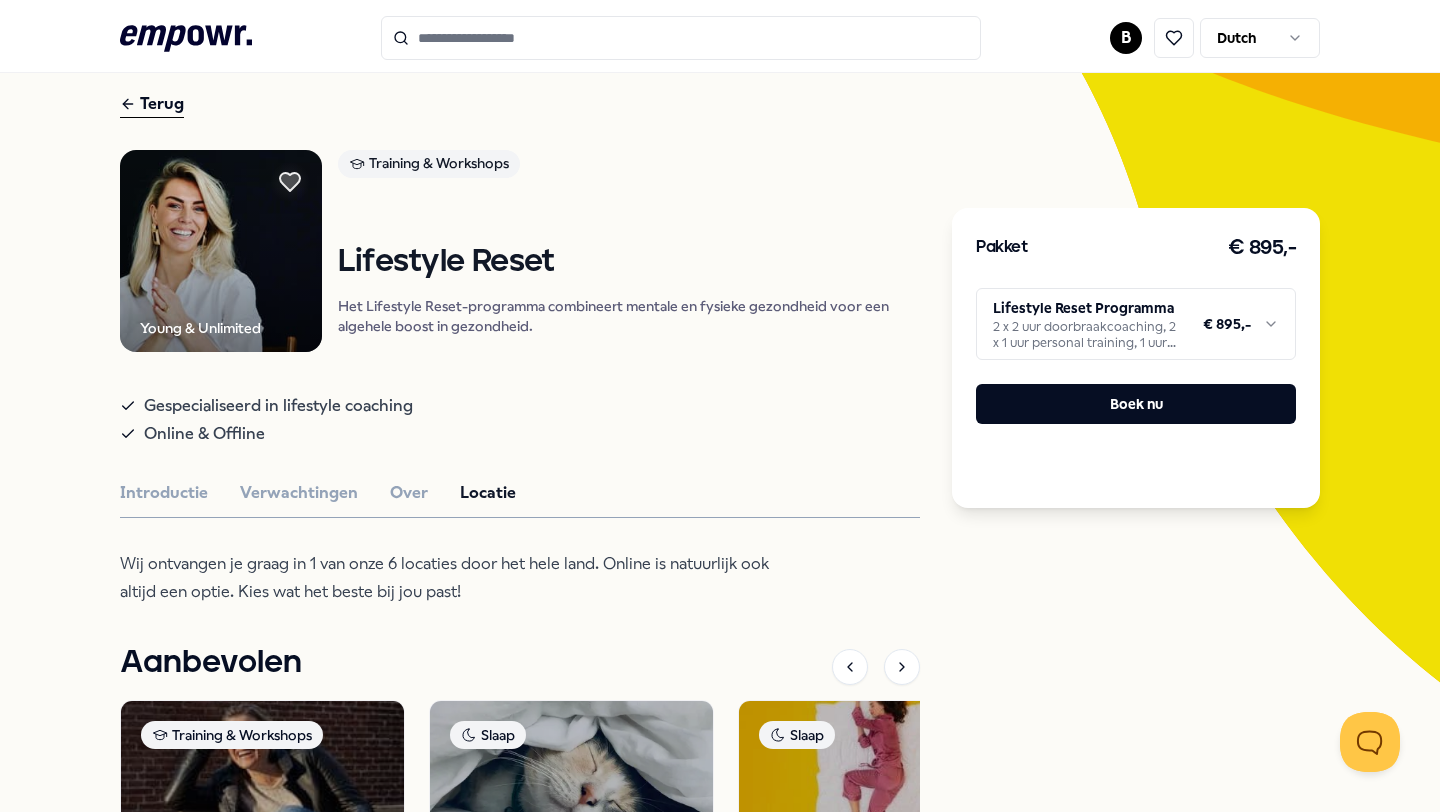 click on ".empowr-logo_svg__cls-1{fill:#03032f} B Dutch Alle categorieën   Self-care library Terug Young & Unlimited Training & Workshops Lifestyle Reset Het Lifestyle Reset-programma combineert mentale en fysieke gezondheid voor een algehele boost in gezondheid. Gespecialiseerd in lifestyle coaching Online & Offline Introductie Verwachtingen Over Locatie Wij ontvangen je graag in 1 van onze 6 locaties door het hele land. Online is natuurlijk ook altijd een optie. Kies wat het beste bij jou past! Aanbevolen Training & Workshops Regio  West  NL    + 1 Voluit Leven Voluit Leven! training helpt je voorbij overlevingsmechanismen te groeien en
leiderschap te nemen in je leven. Nederlands Vanaf  € 1.000,- Slaap Masterclass Beter slapen Deze masterclass onthult oorzaken van chronisch slaaptekort en biedt praktische
oplossingen voor betere slaap. Vanaf  € 50,- Slaap Online Energiek en uitgerust wakker worden Nederlands Vanaf  € 400,- Adem Regio Noord NL    Early Morning Tribe: Adem & Tension Release Nederlands" at bounding box center (720, 406) 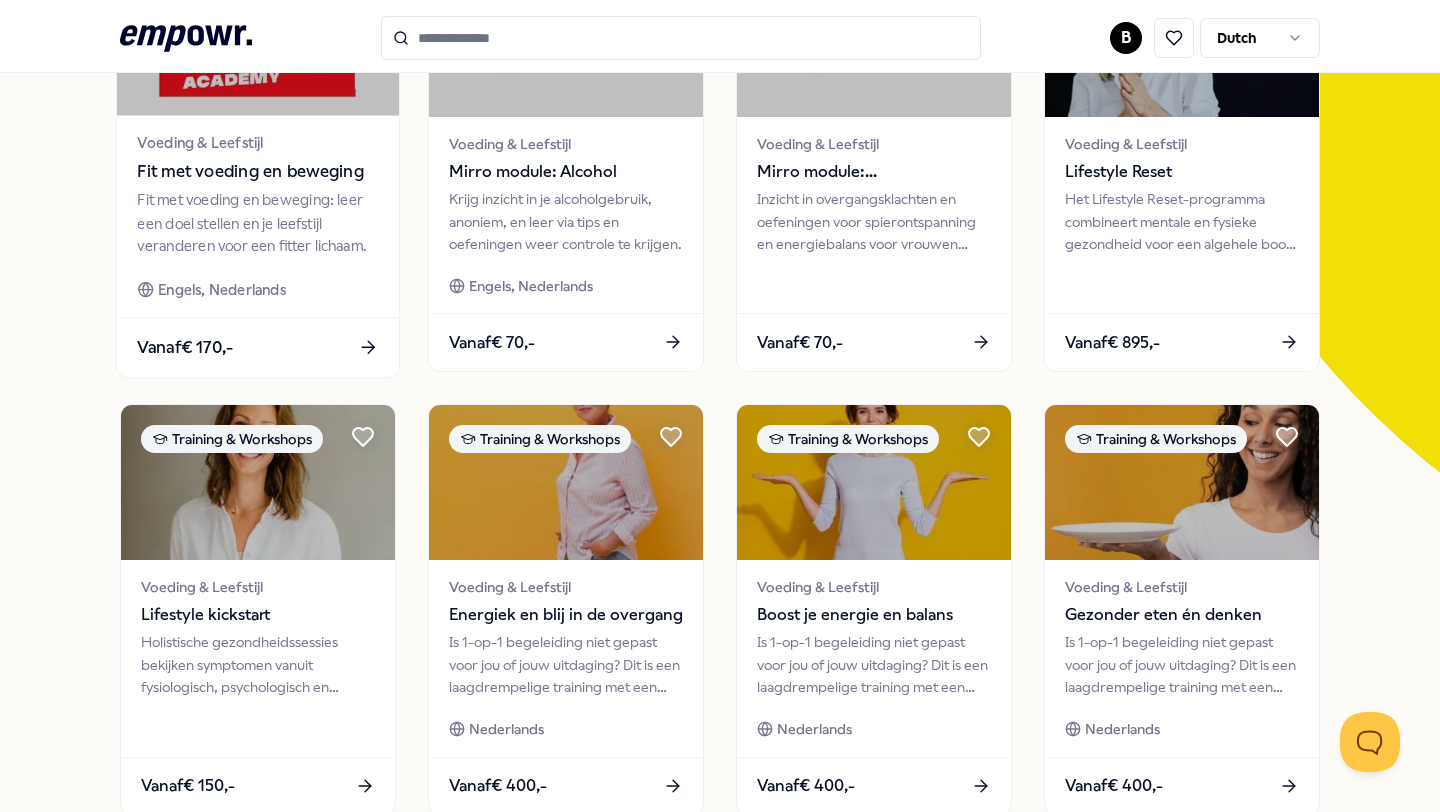 scroll, scrollTop: 0, scrollLeft: 0, axis: both 